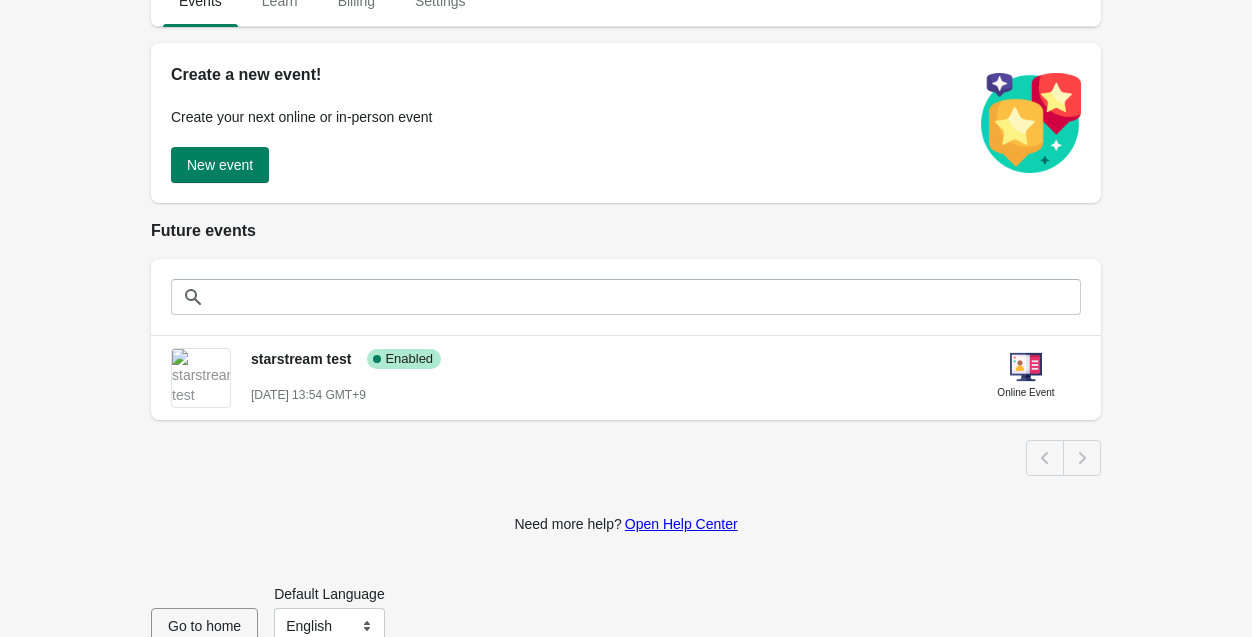 scroll, scrollTop: 245, scrollLeft: 0, axis: vertical 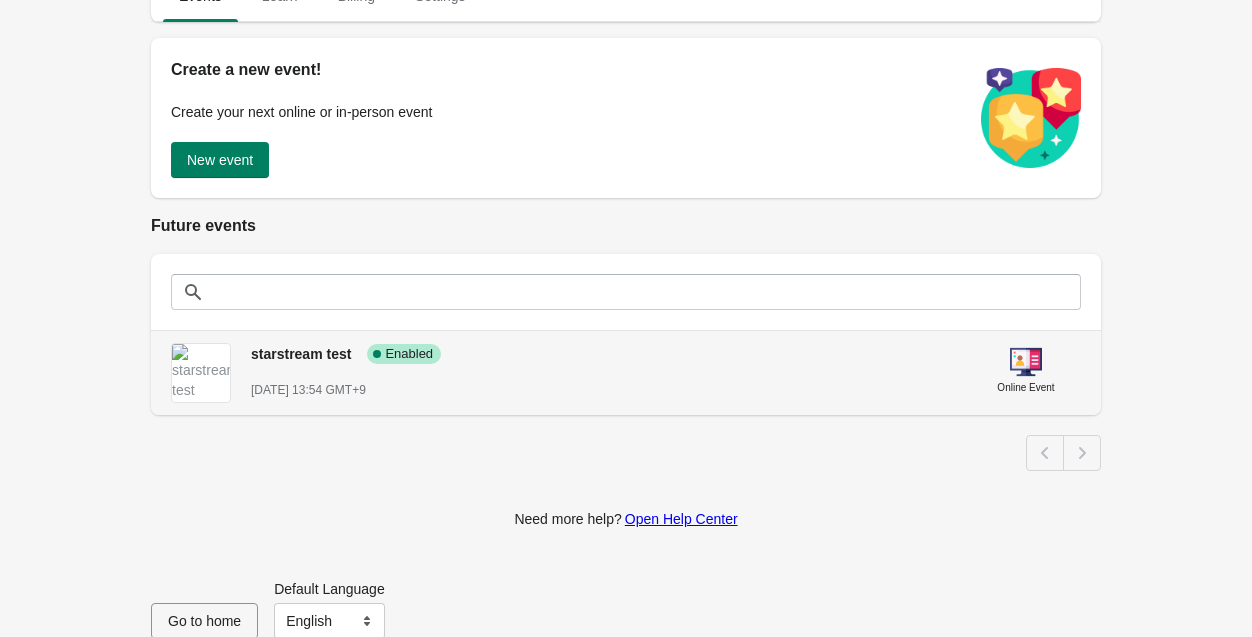 click on "[DATE] 13:54 GMT+9" at bounding box center (603, 390) 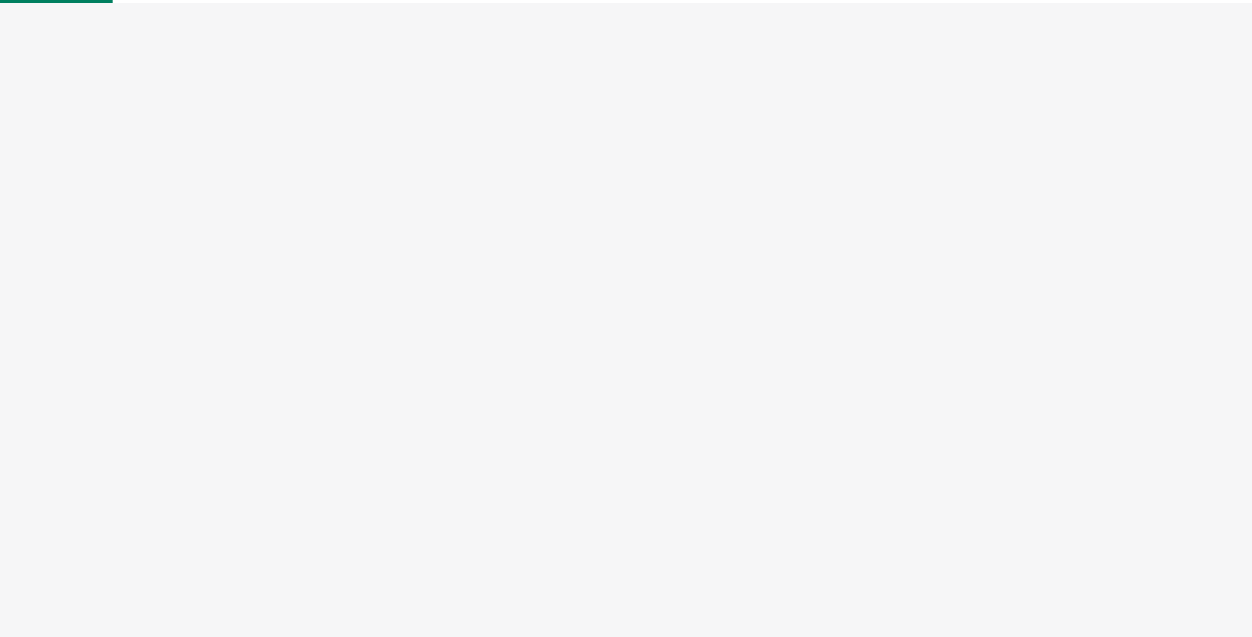 select on "US" 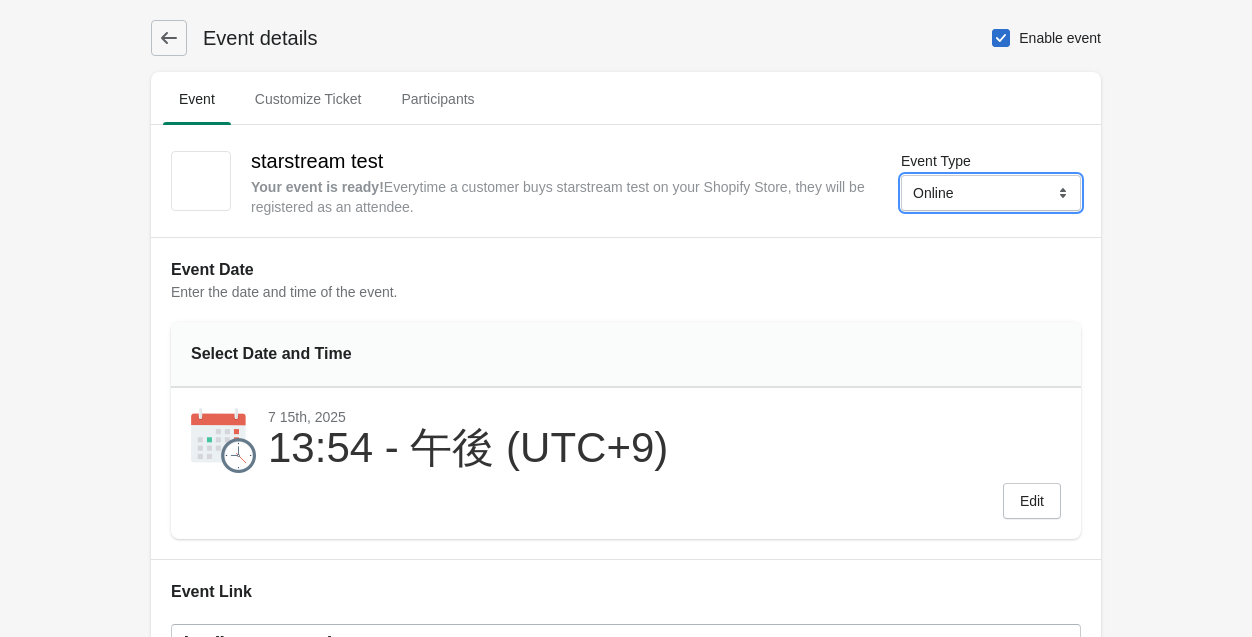click on "Online Physical" at bounding box center (991, 193) 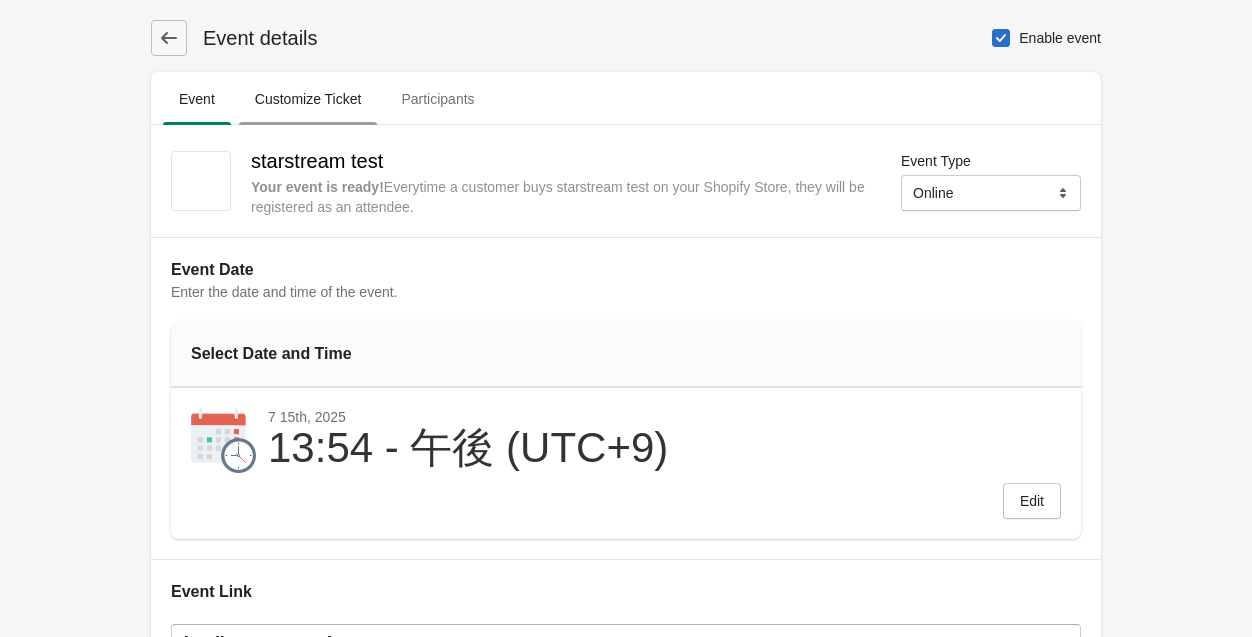 click on "Customize Ticket" at bounding box center [308, 99] 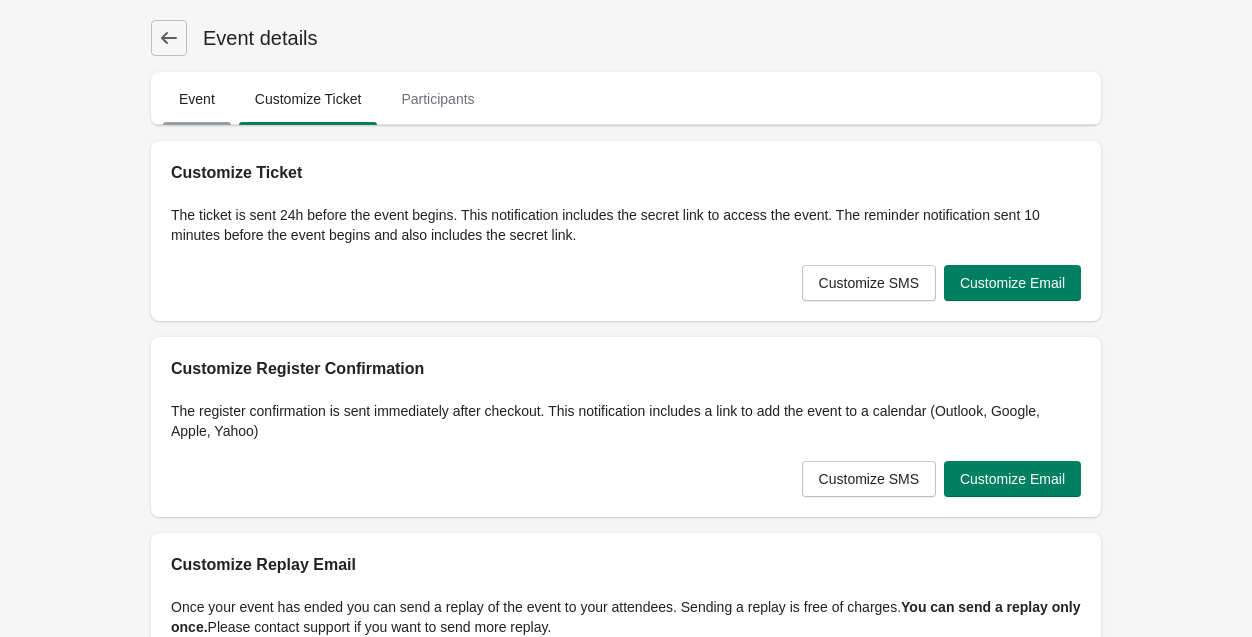 click on "Event" at bounding box center (197, 99) 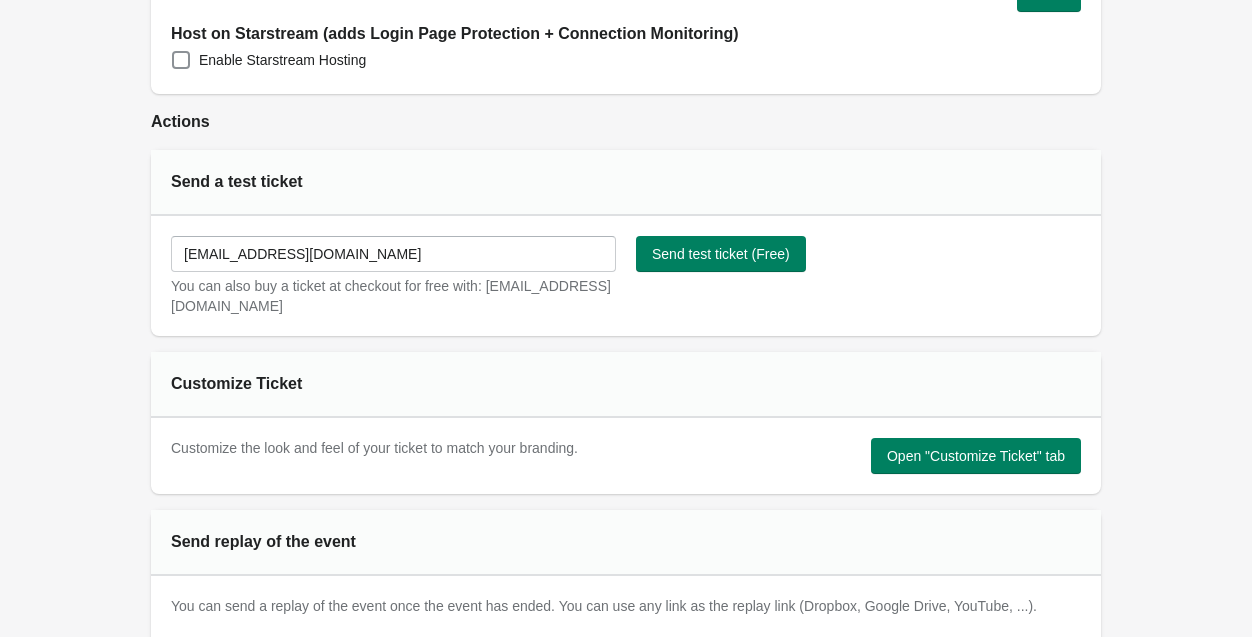scroll, scrollTop: 682, scrollLeft: 0, axis: vertical 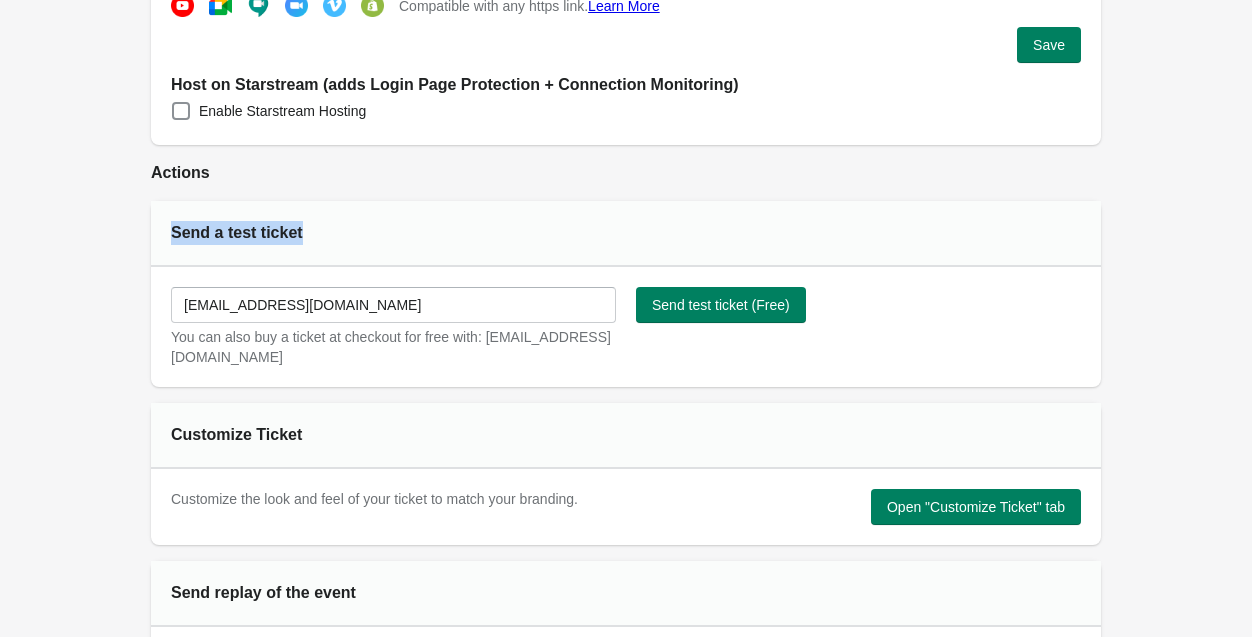 drag, startPoint x: 171, startPoint y: 230, endPoint x: 422, endPoint y: 257, distance: 252.44801 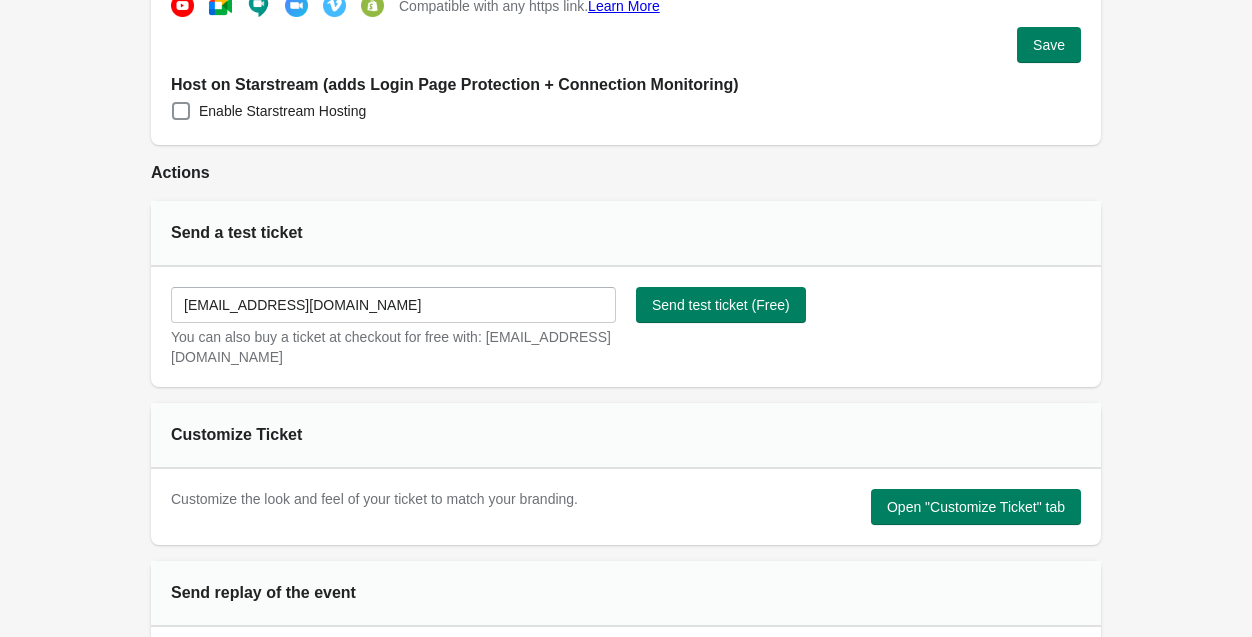 click on "You can also buy a ticket at checkout for free with: [EMAIL_ADDRESS][DOMAIN_NAME]" at bounding box center [393, 347] 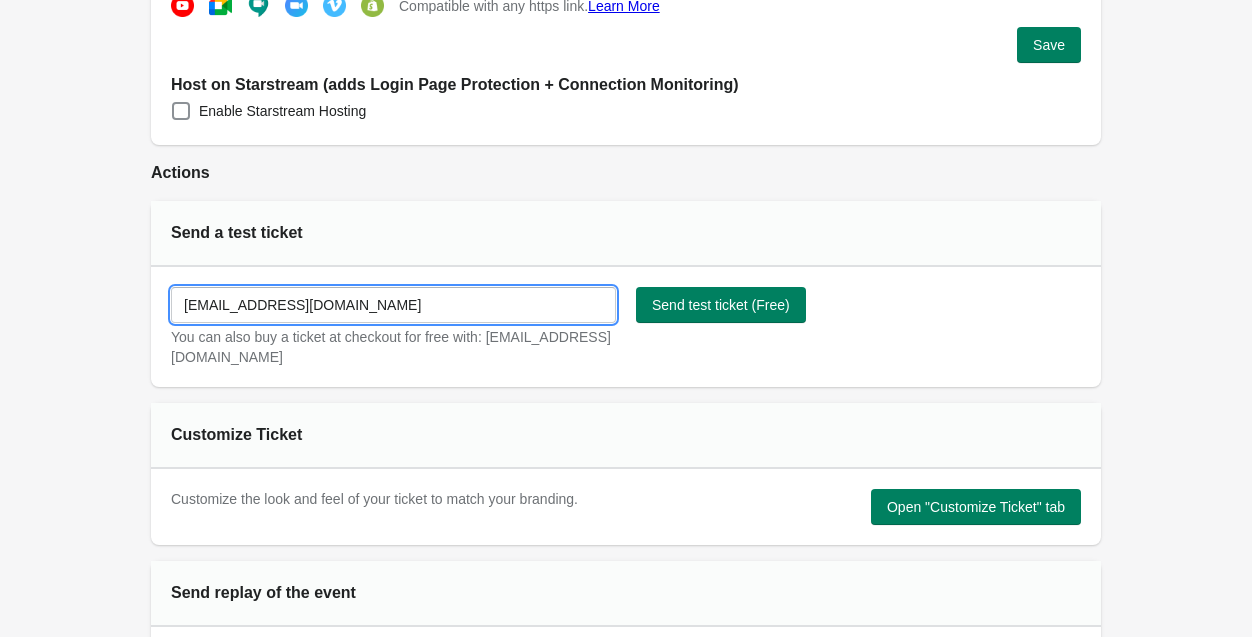 drag, startPoint x: 417, startPoint y: 309, endPoint x: 159, endPoint y: 308, distance: 258.00195 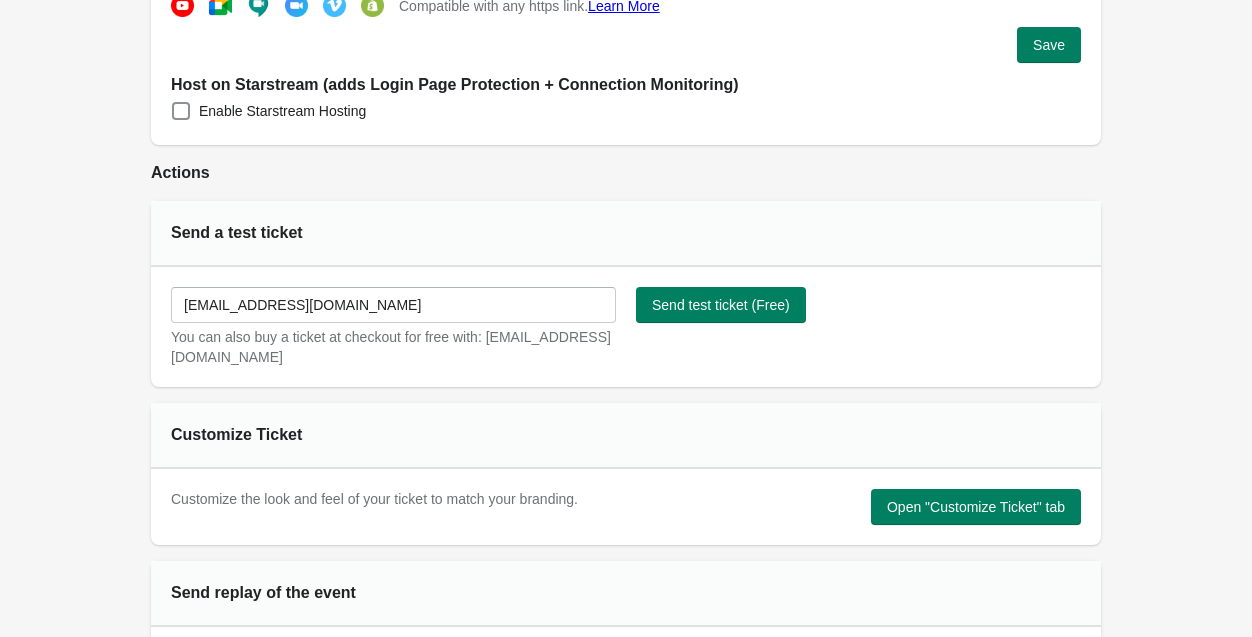 click on "Send a test ticket" at bounding box center (307, 233) 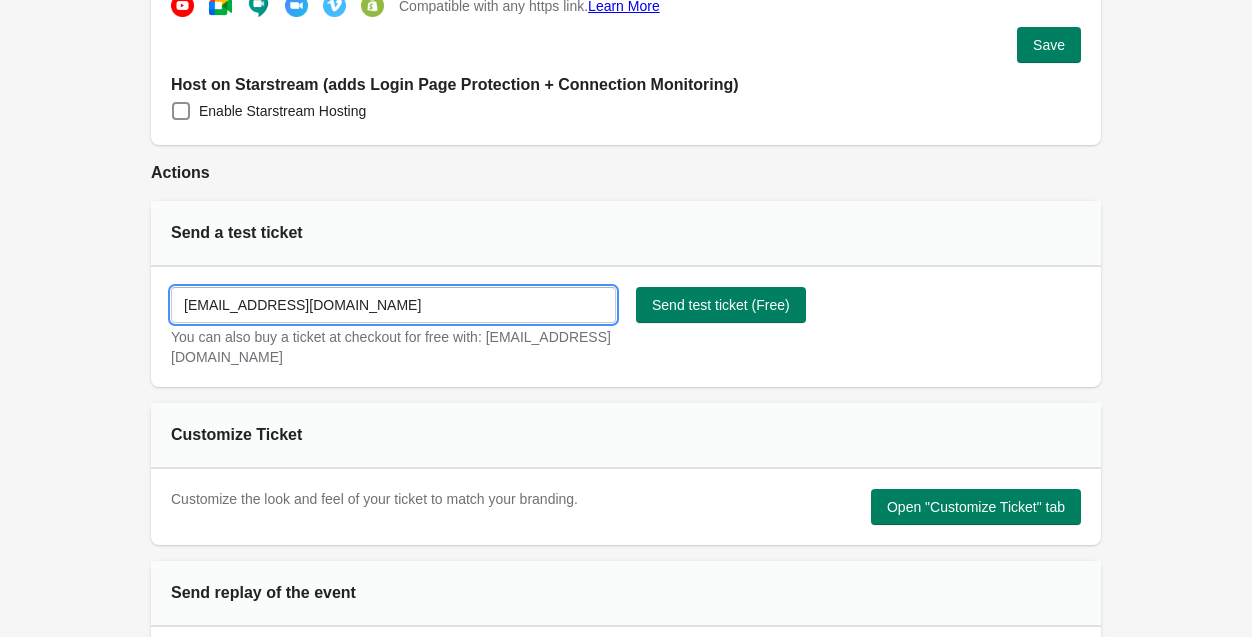 drag, startPoint x: 401, startPoint y: 314, endPoint x: 282, endPoint y: 304, distance: 119.419426 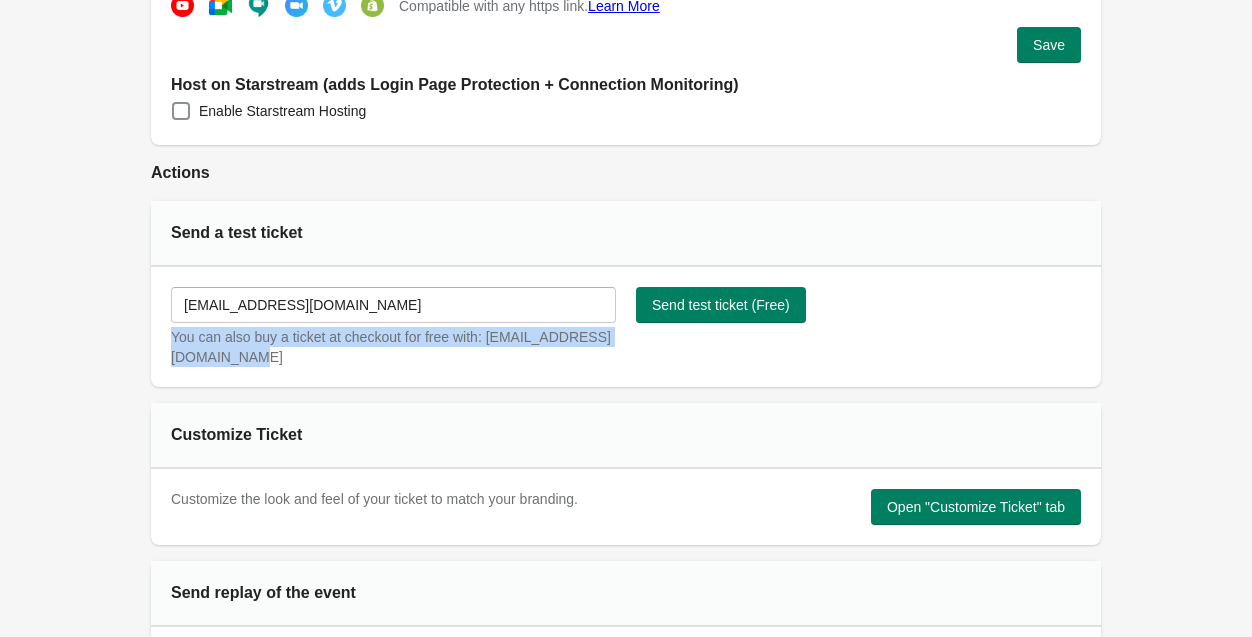 drag, startPoint x: 318, startPoint y: 370, endPoint x: 170, endPoint y: 337, distance: 151.63443 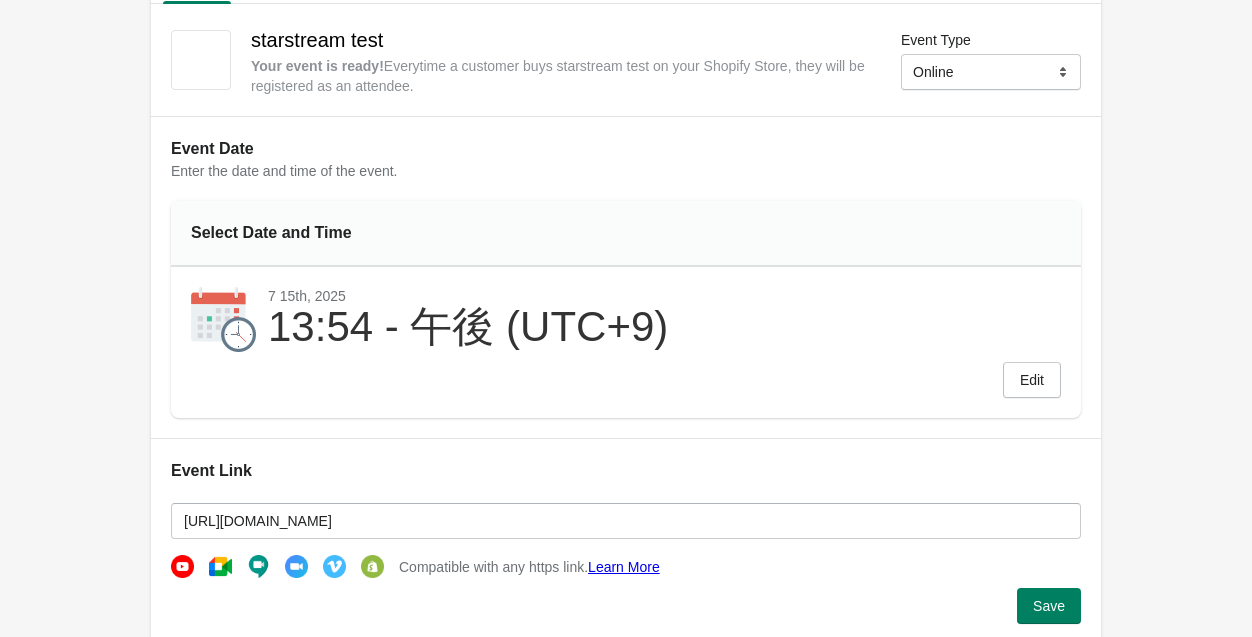 scroll, scrollTop: 0, scrollLeft: 0, axis: both 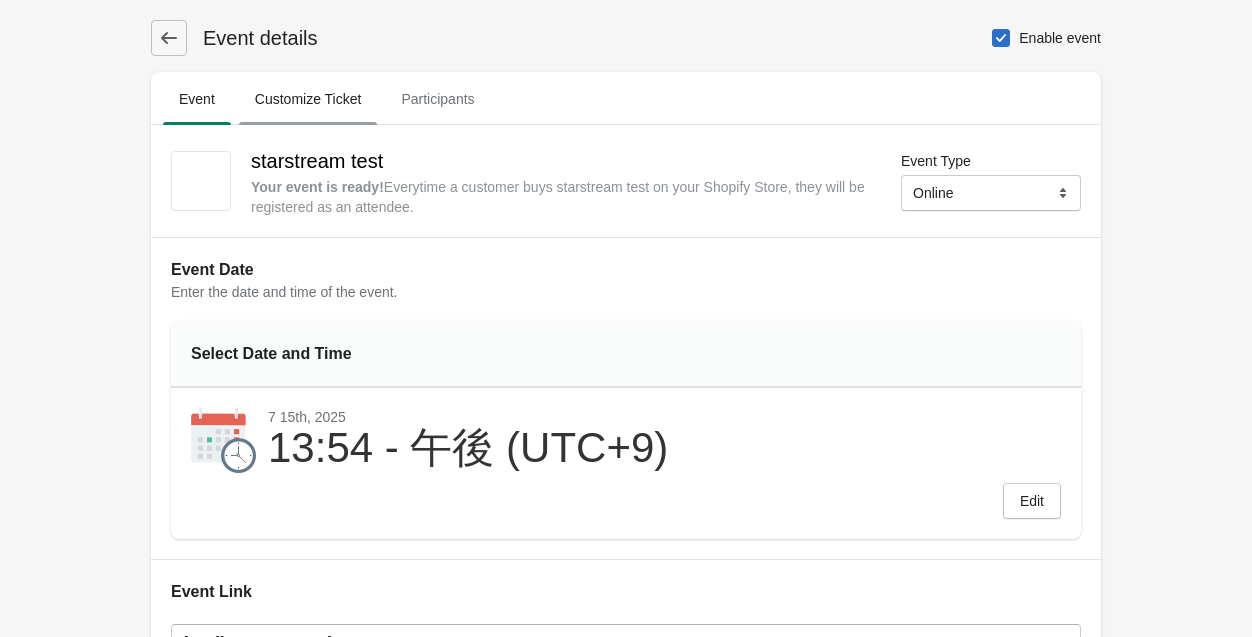 click on "Customize Ticket" at bounding box center (308, 99) 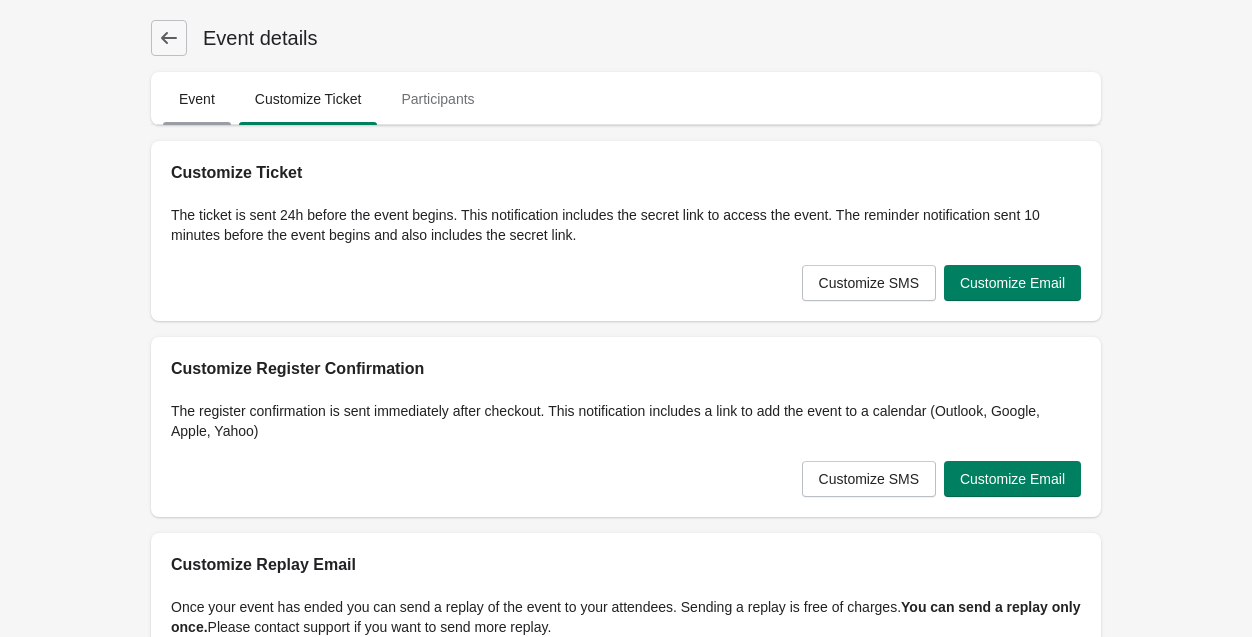 click on "Event" at bounding box center [197, 99] 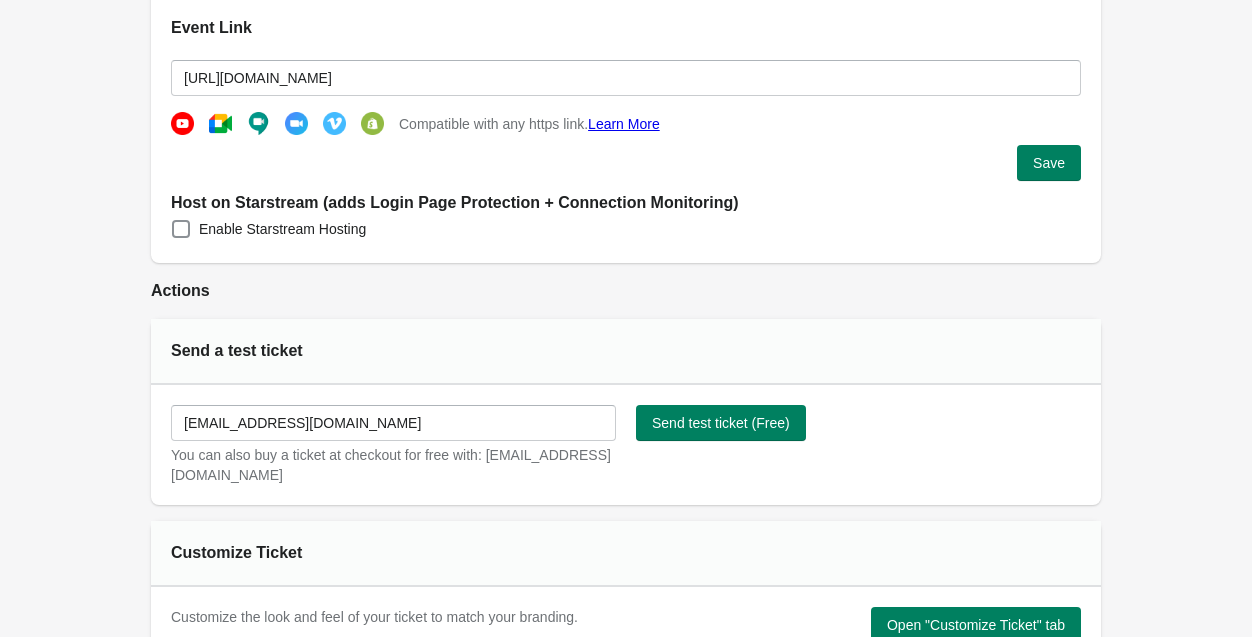 scroll, scrollTop: 579, scrollLeft: 0, axis: vertical 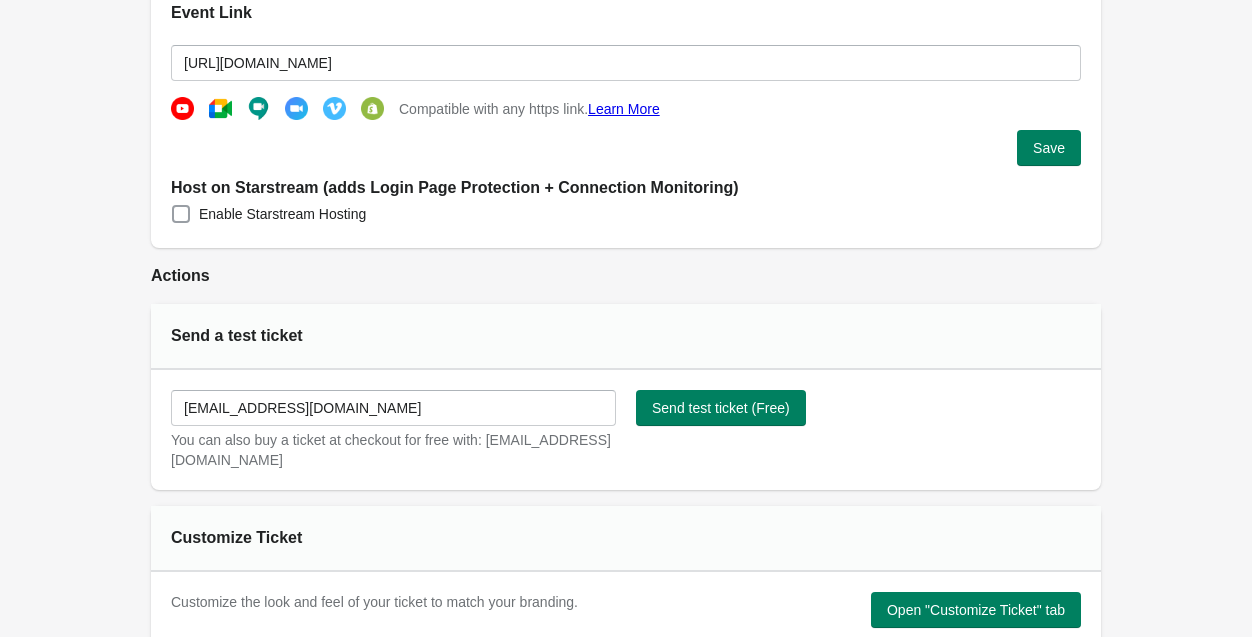 click on "Enable Starstream Hosting" at bounding box center (282, 214) 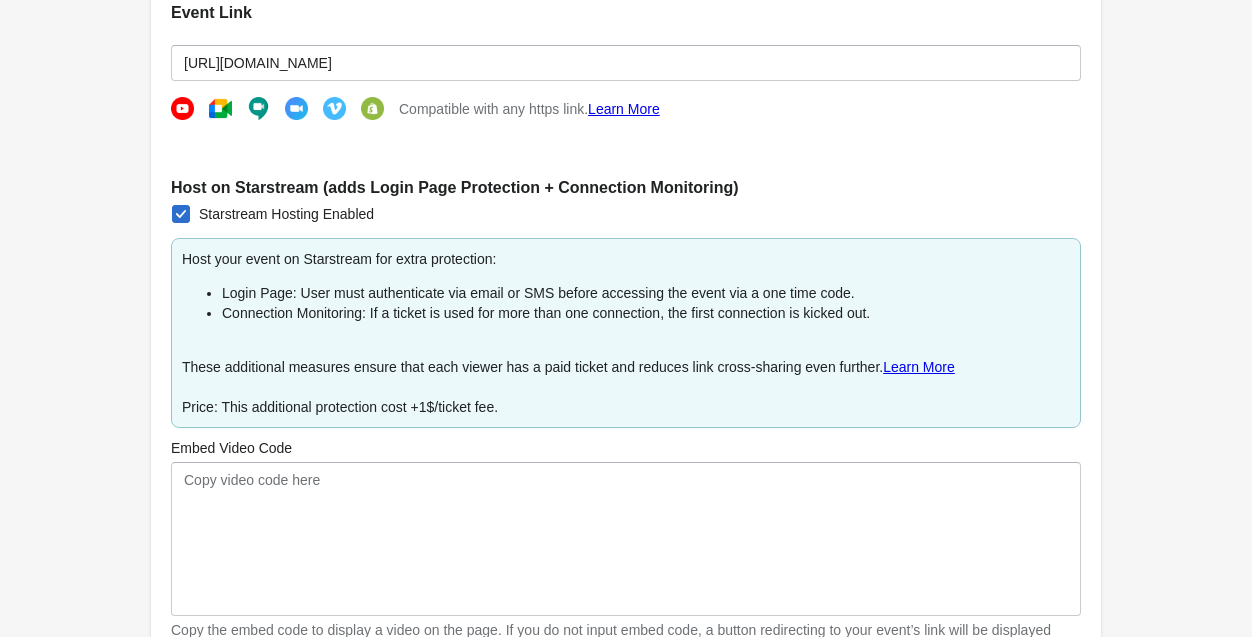 click on "Starstream Hosting Enabled" at bounding box center [286, 214] 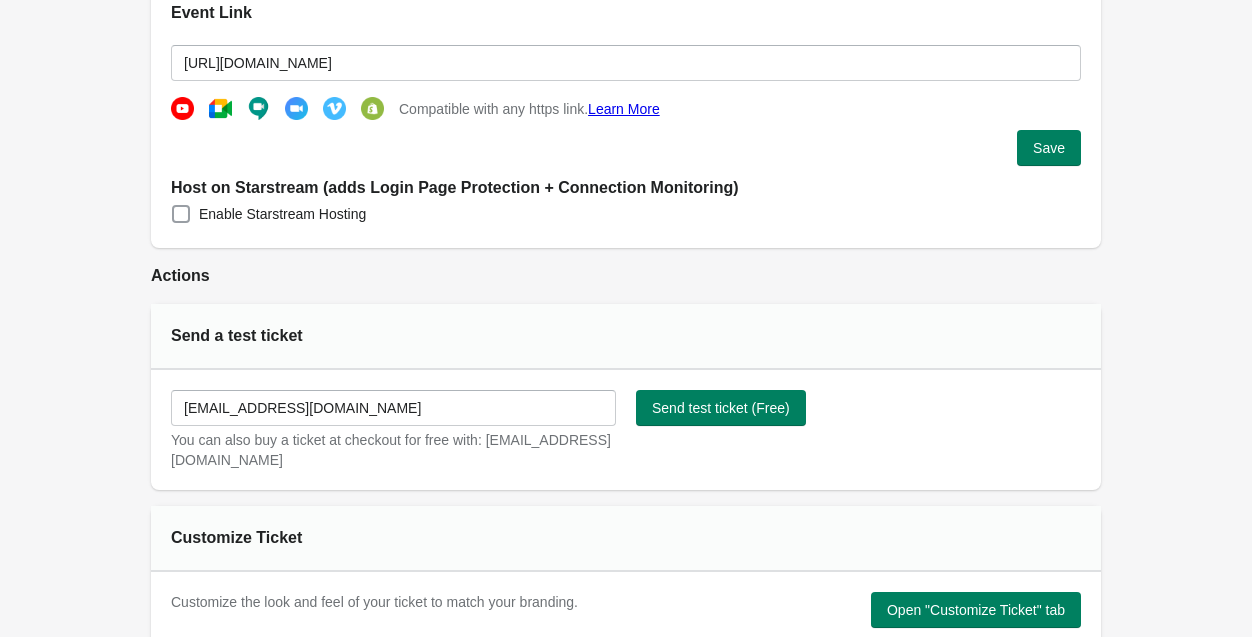 click on "Enable Starstream Hosting" at bounding box center (282, 214) 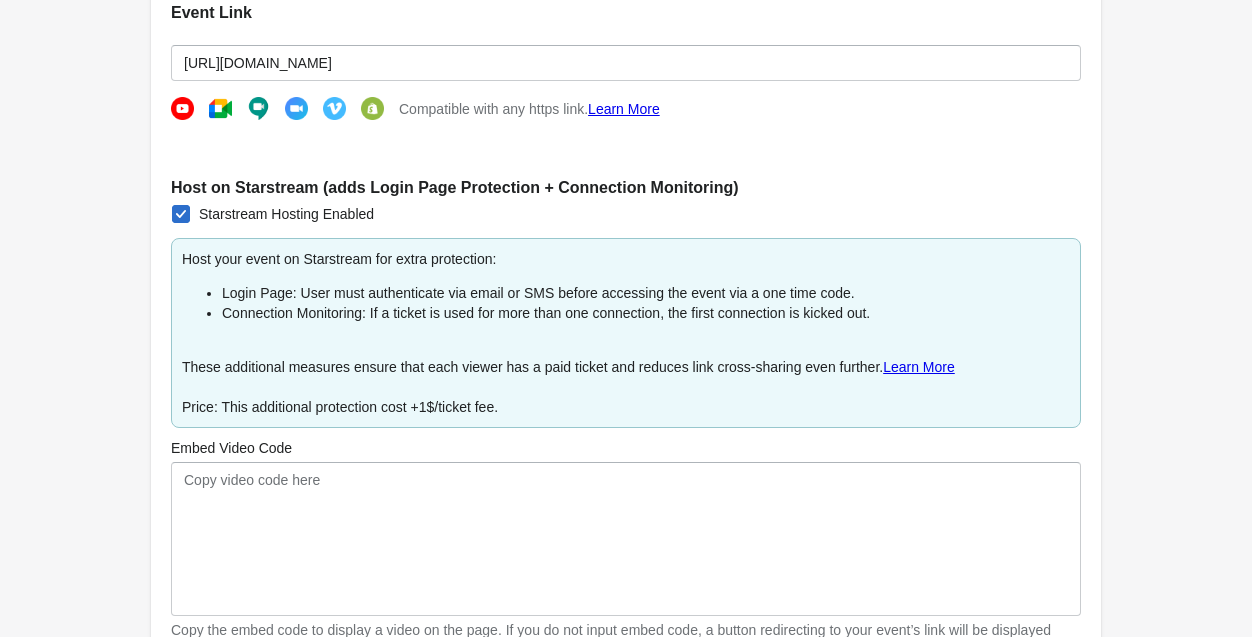 click on "Starstream Hosting Enabled" at bounding box center [286, 214] 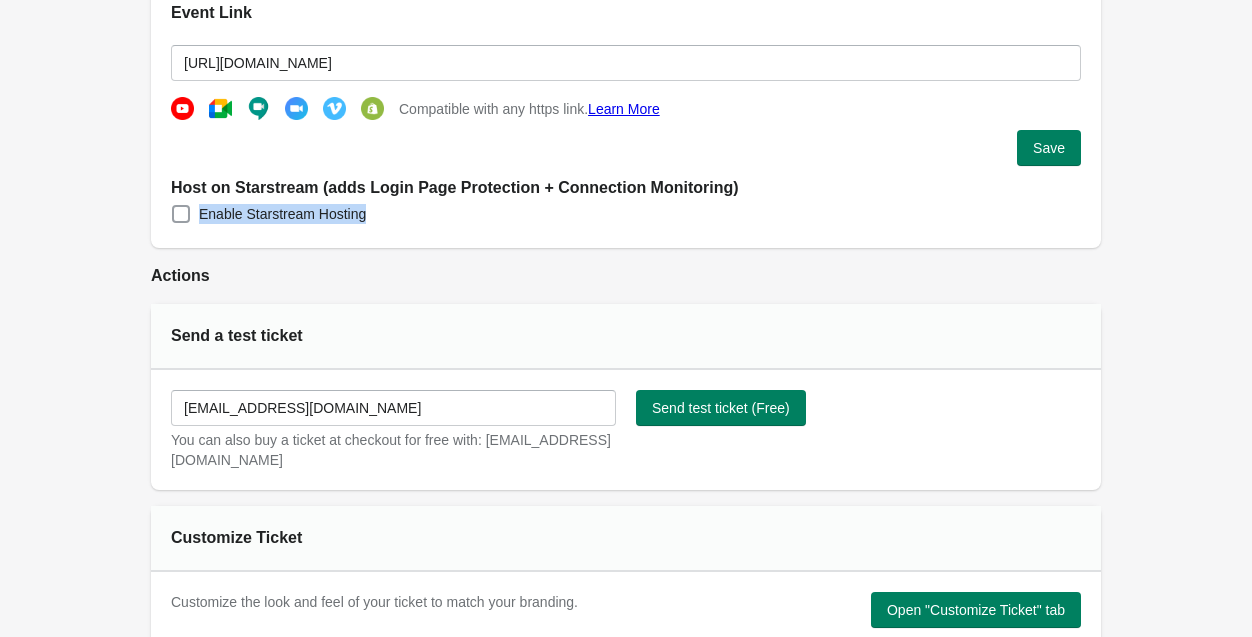 drag, startPoint x: 434, startPoint y: 218, endPoint x: 202, endPoint y: 222, distance: 232.03448 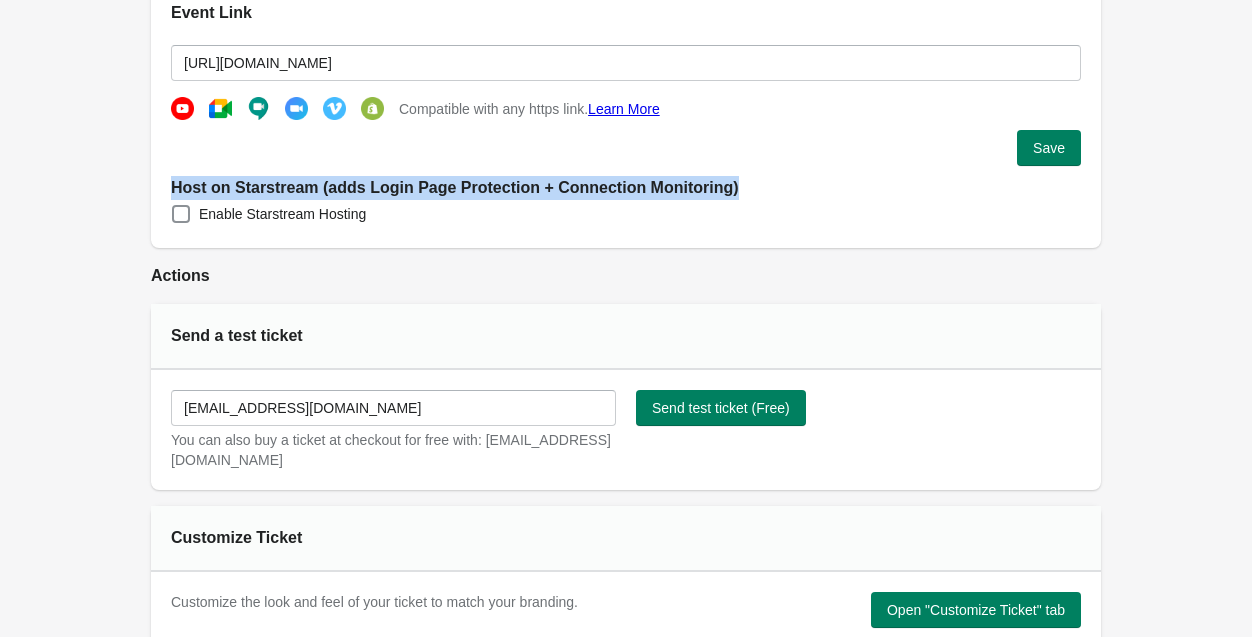 drag, startPoint x: 749, startPoint y: 191, endPoint x: 174, endPoint y: 191, distance: 575 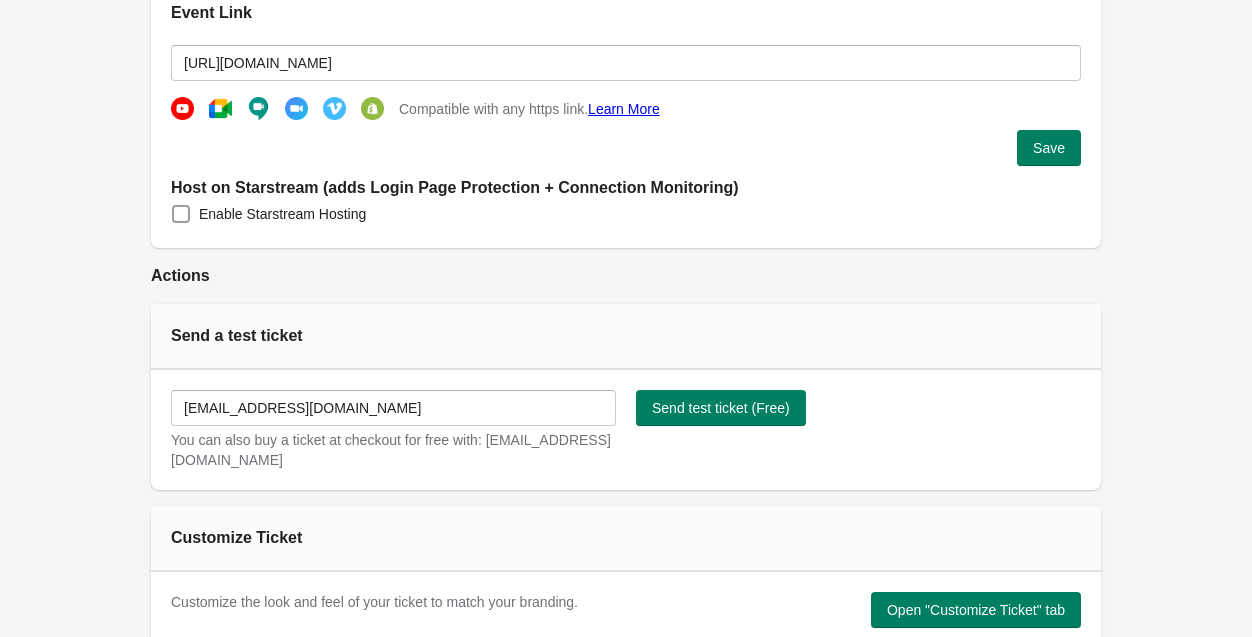 click on "Enable Starstream Hosting" at bounding box center [282, 214] 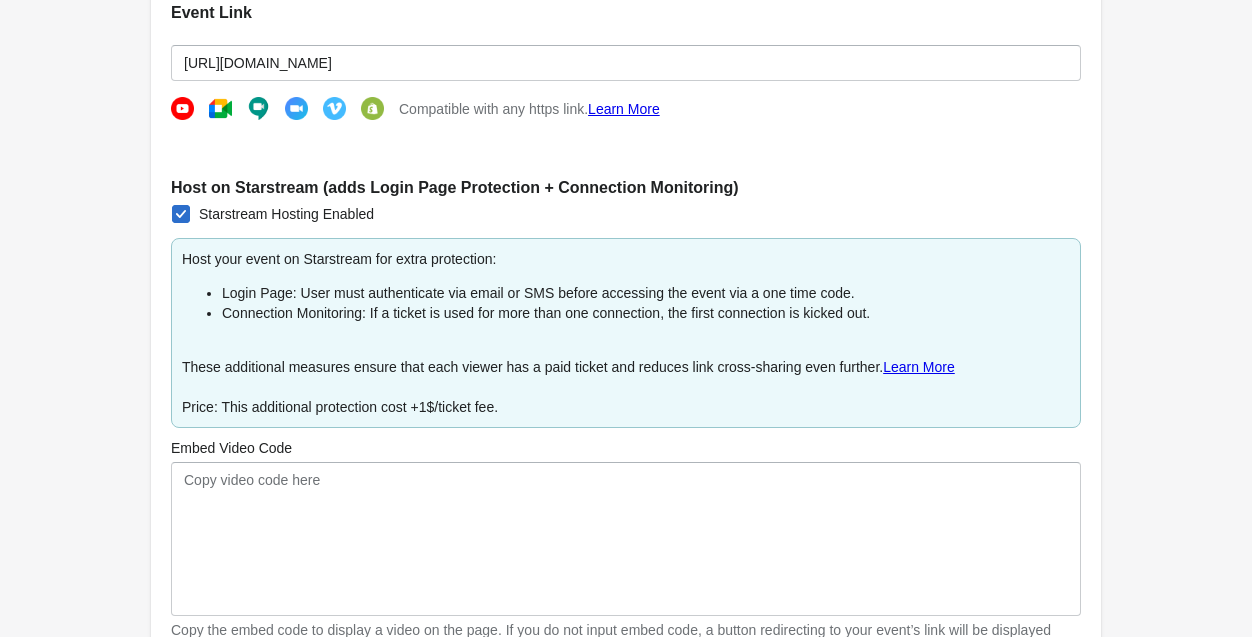 click on "Host your event on Starstream for extra protection: Login Page: User must authenticate via email or SMS before accessing the event via a one time code. Connection Monitoring: If a ticket is used for more than one connection, the first connection is kicked out. These additional measures ensure that each viewer has a paid ticket and reduces link cross-sharing even further.  Learn More Price: This additional protection cost +1$/ticket fee." at bounding box center (626, 333) 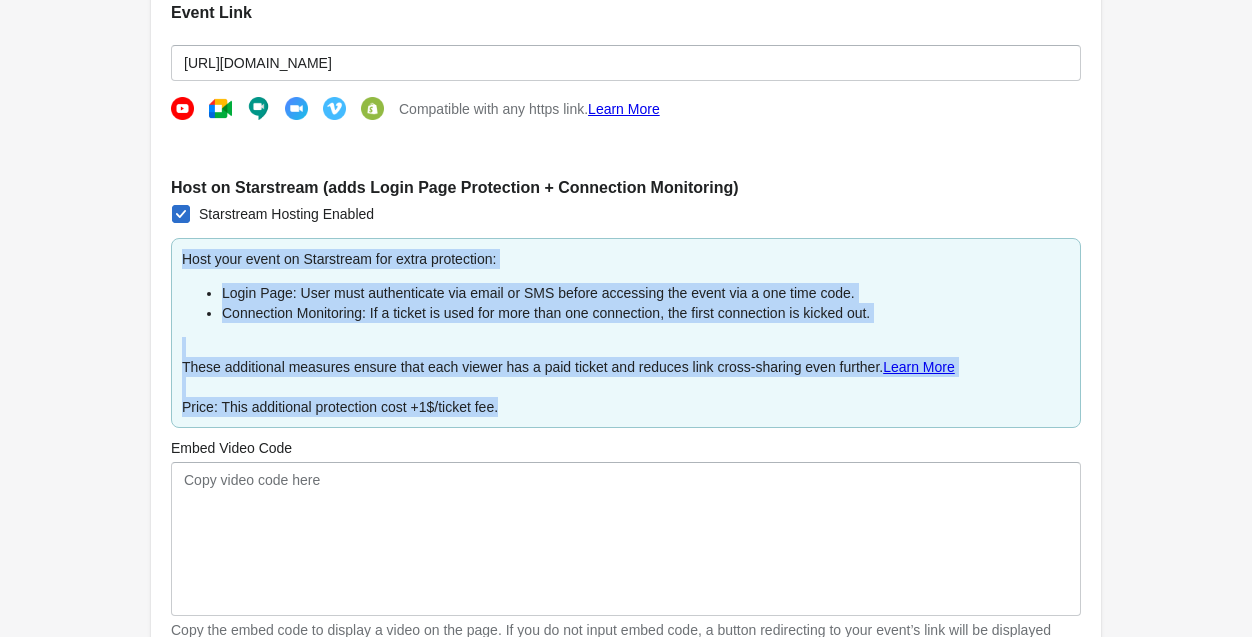 drag, startPoint x: 602, startPoint y: 414, endPoint x: 182, endPoint y: 262, distance: 446.6587 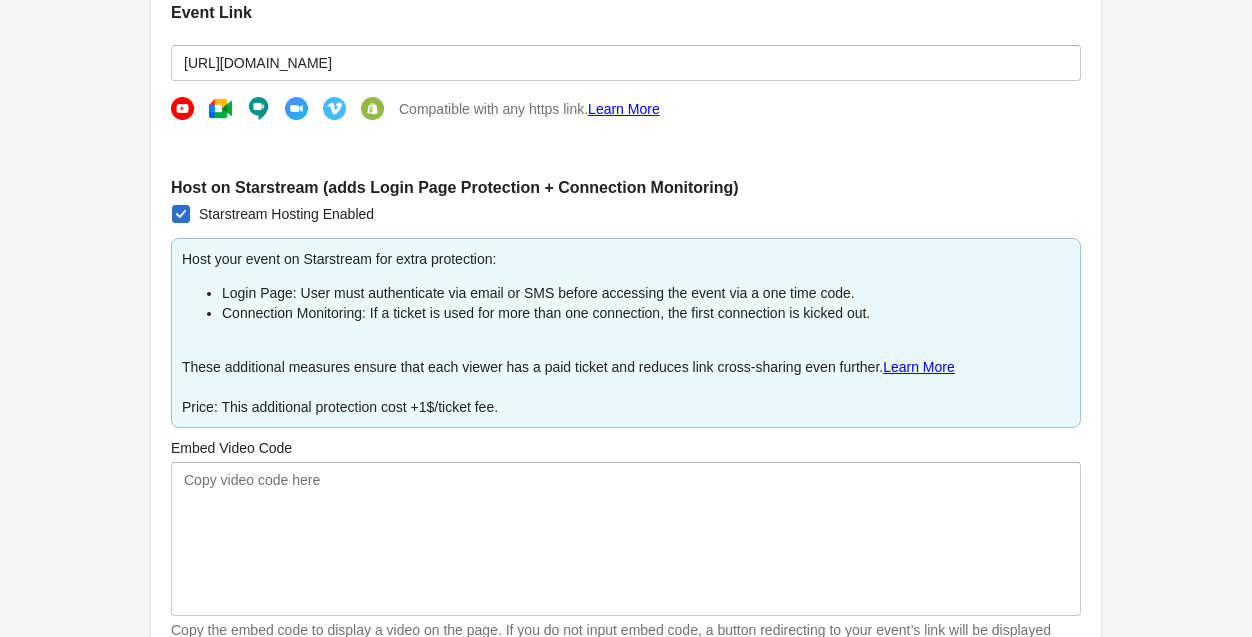 click on "Event Link [URL][DOMAIN_NAME] Compatible with any https link.  Learn More Host on Starstream (adds Login Page Protection + Connection Monitoring) Starstream Hosting Enabled Host your event on Starstream for extra protection: Login Page: User must authenticate via email or SMS before accessing the event via a one time code. Connection Monitoring: If a ticket is used for more than one connection, the first connection is kicked out. These additional measures ensure that each viewer has a paid ticket and reduces link cross-sharing even further.  Learn More Price: This additional protection cost +1$/ticket fee. Embed Video Code Copy video code here Copy the embed code to display a video on the page. If you do not input embed code, a button redirecting to your event’s link will be displayed instead.   Learn More Hosted Page Description Add a description to be displayed on the page here Description to be displayed below the video on the hosted page. Preview Hosted Page View Hosted Page" at bounding box center (626, 469) 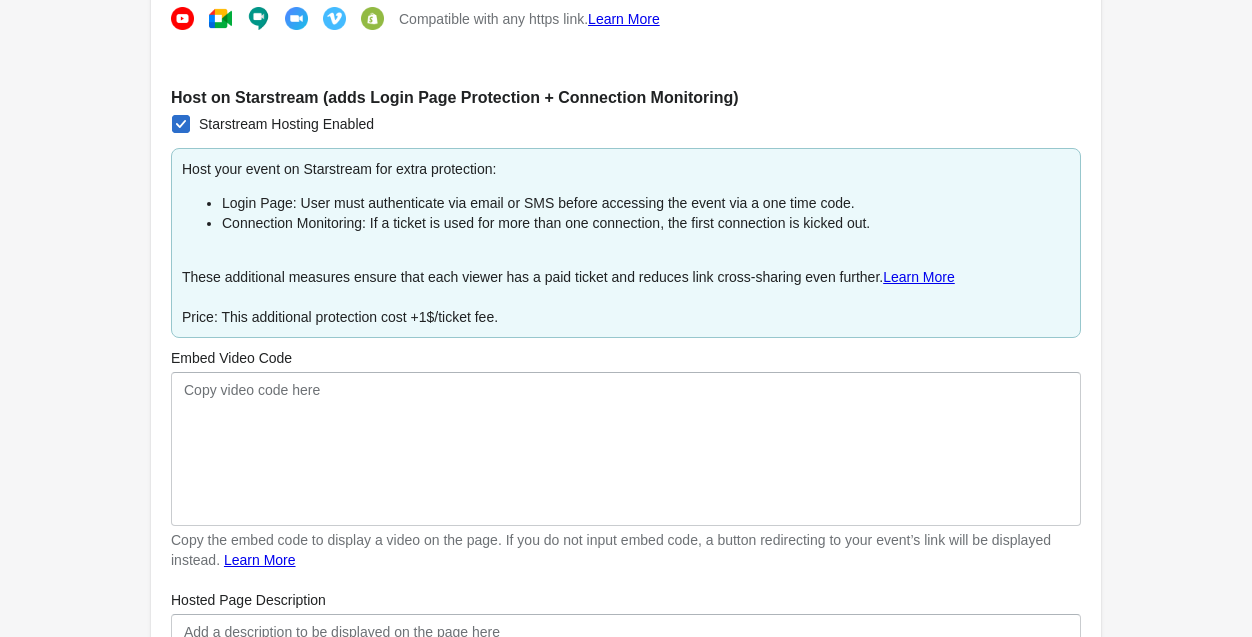 scroll, scrollTop: 682, scrollLeft: 0, axis: vertical 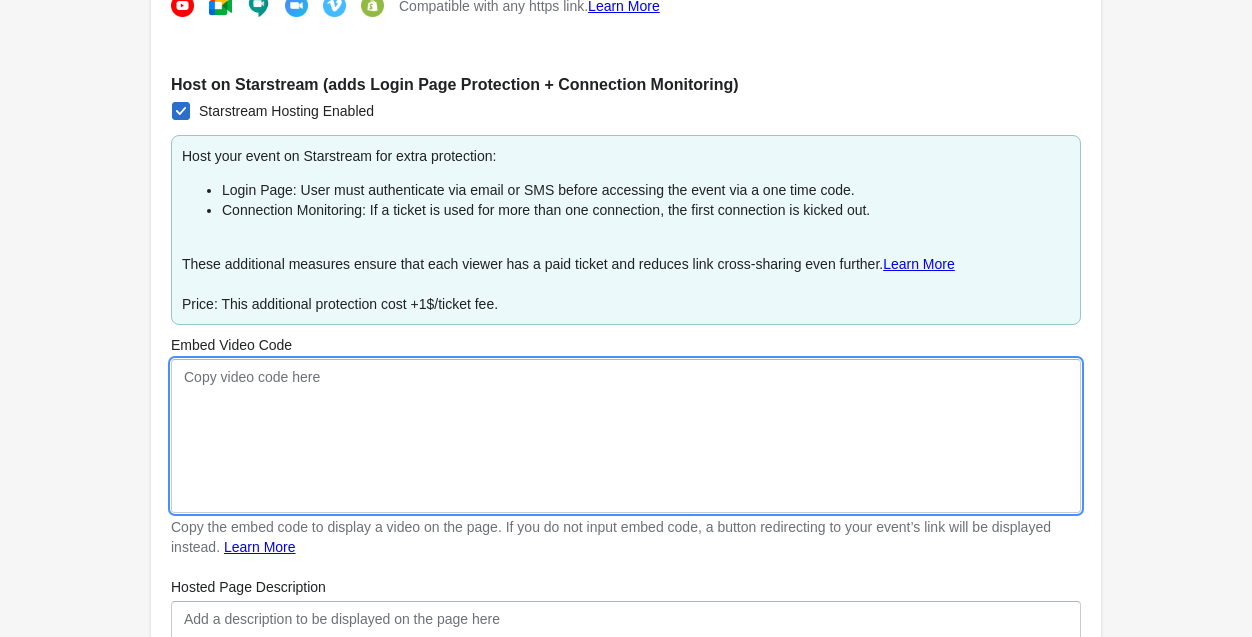 click on "Embed Video Code" at bounding box center (626, 436) 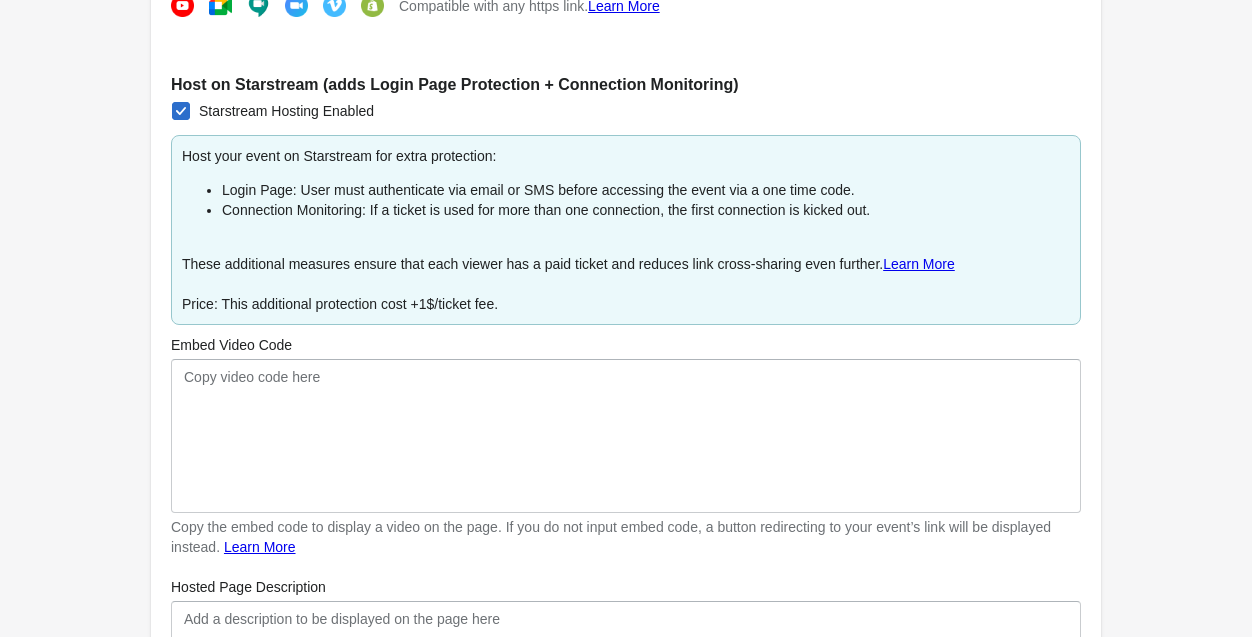 click on "Embed Video Code" at bounding box center (626, 345) 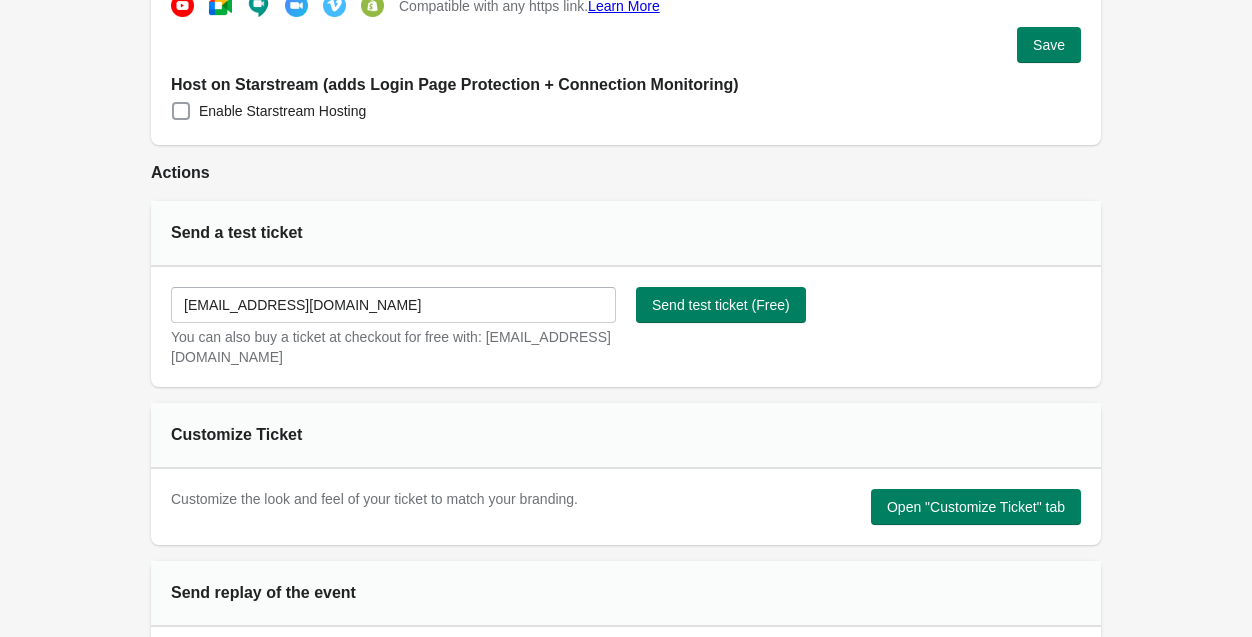 click at bounding box center [181, 111] 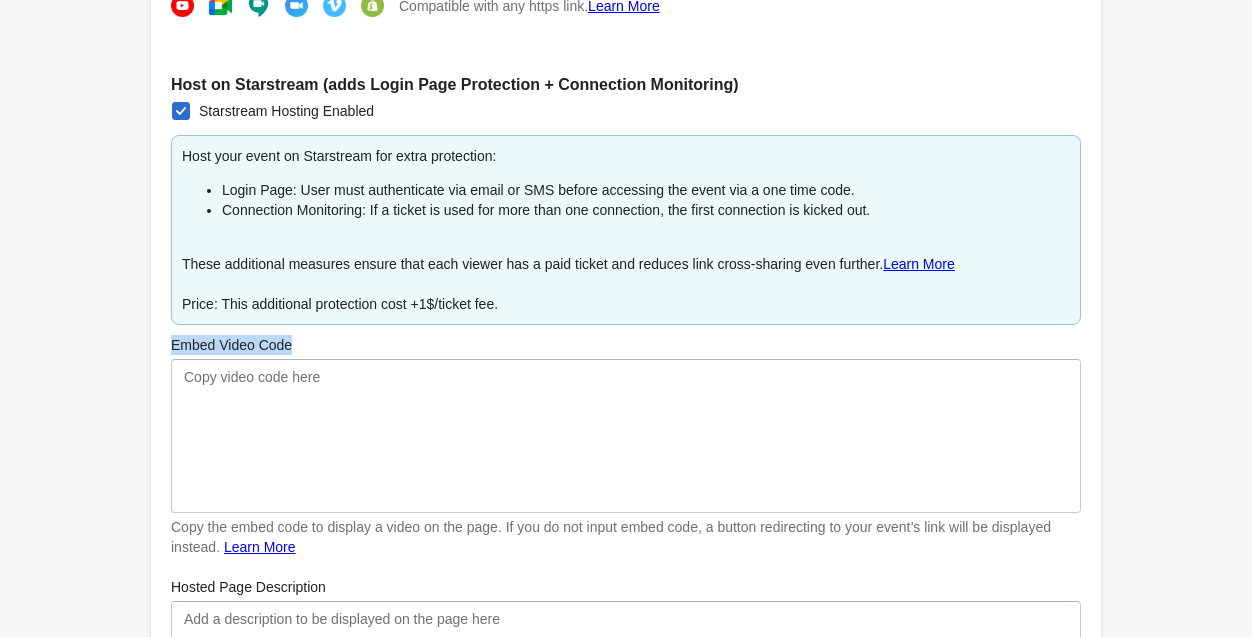 drag, startPoint x: 315, startPoint y: 354, endPoint x: 170, endPoint y: 348, distance: 145.12408 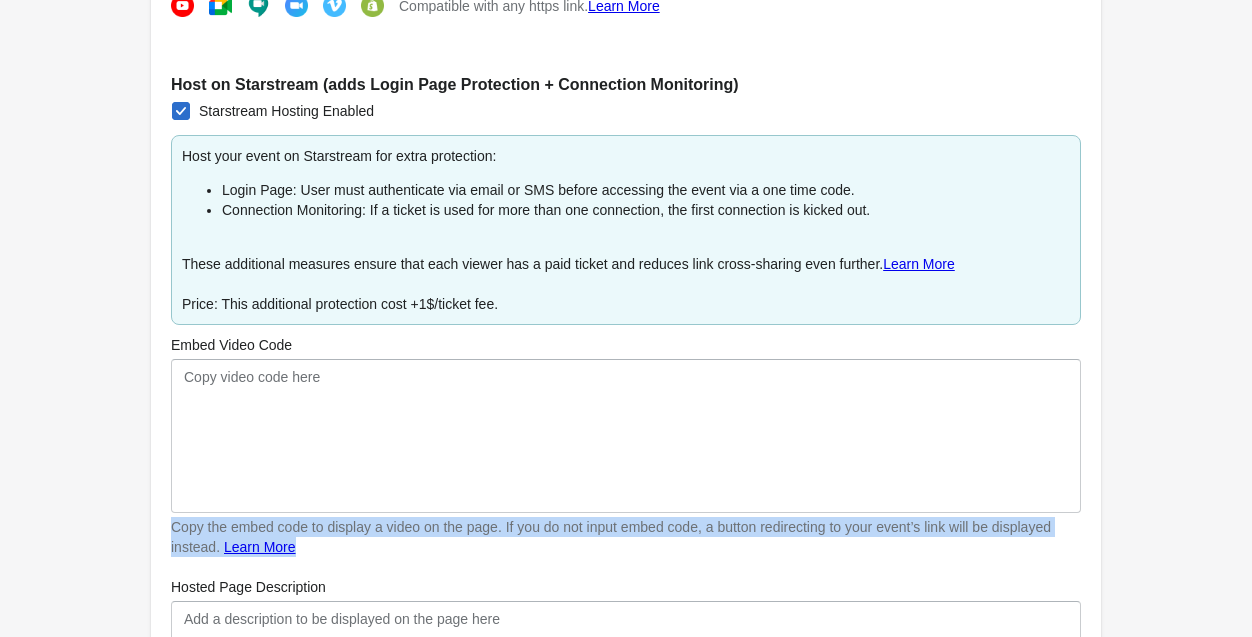 drag, startPoint x: 415, startPoint y: 556, endPoint x: 172, endPoint y: 523, distance: 245.2305 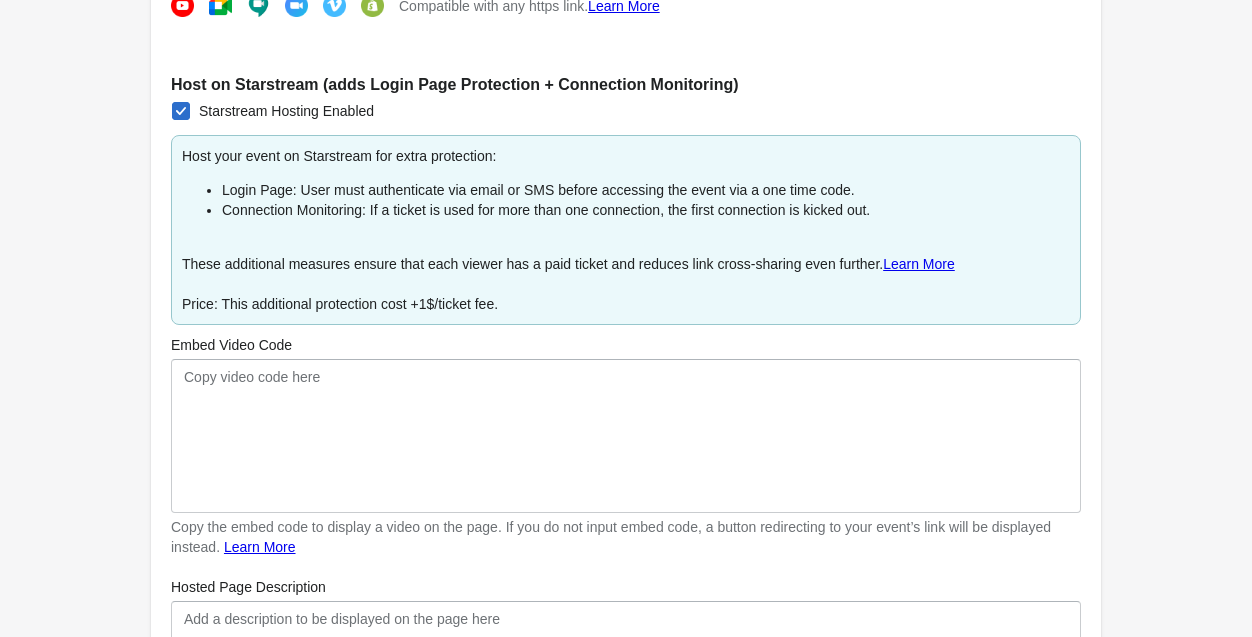 click on "Host your event on Starstream for extra protection: Login Page: User must authenticate via email or SMS before accessing the event via a one time code. Connection Monitoring: If a ticket is used for more than one connection, the first connection is kicked out. These additional measures ensure that each viewer has a paid ticket and reduces link cross-sharing even further.  Learn More Price: This additional protection cost +1$/ticket fee." at bounding box center (626, 230) 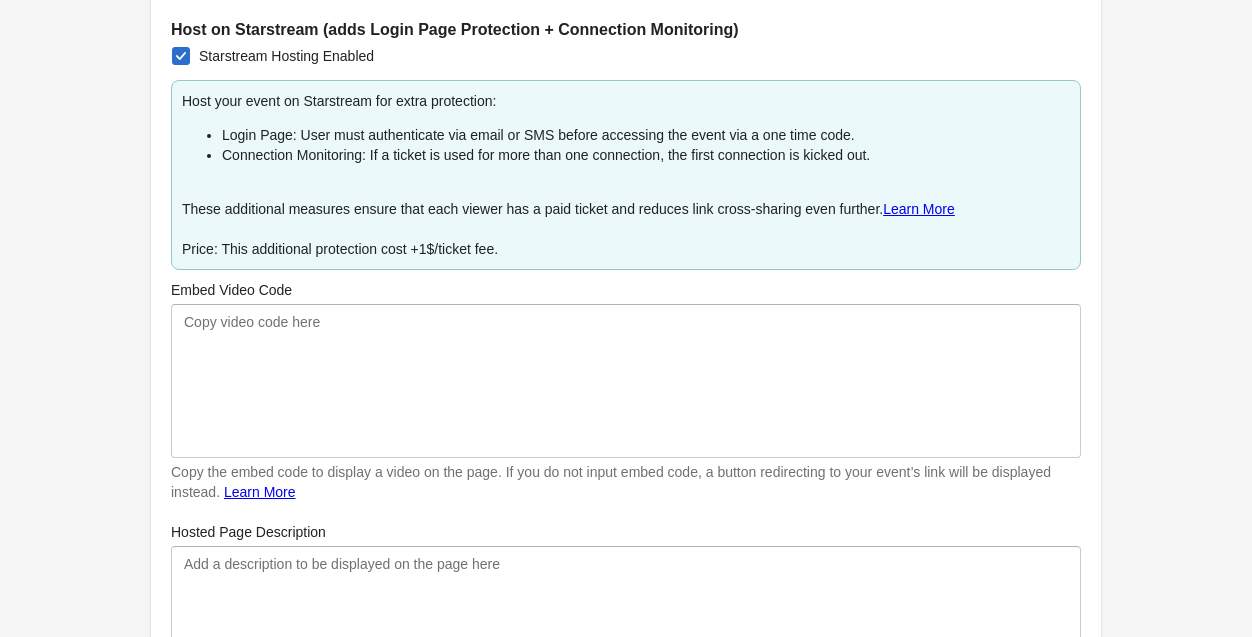 scroll, scrollTop: 757, scrollLeft: 0, axis: vertical 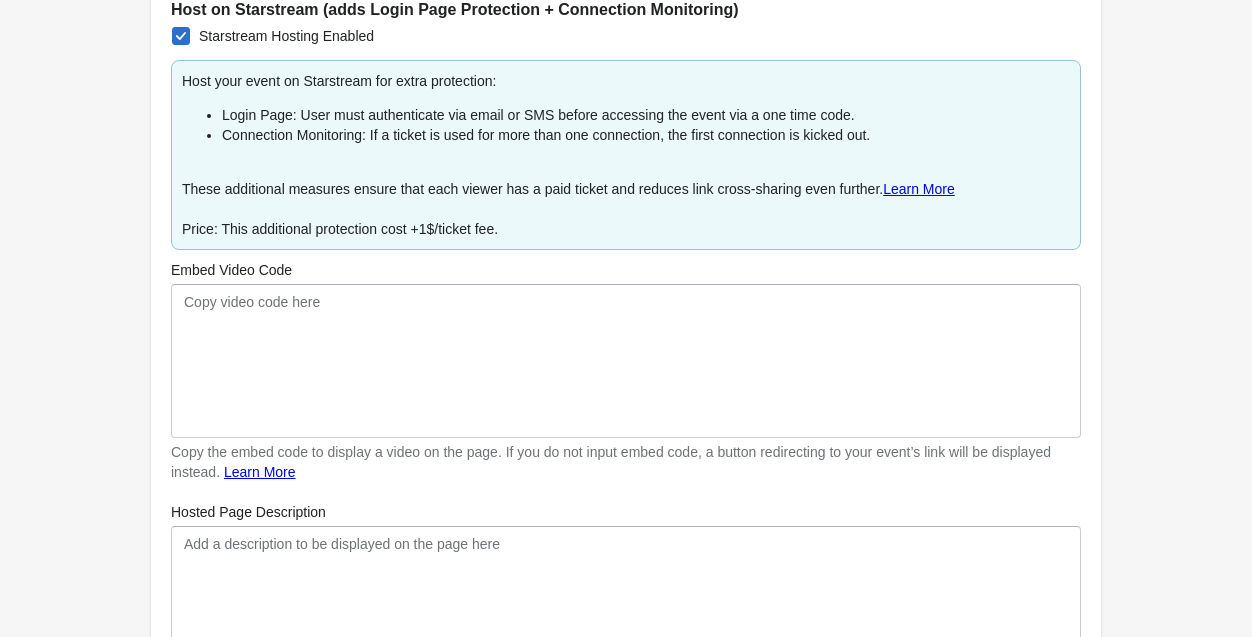 click at bounding box center (181, 36) 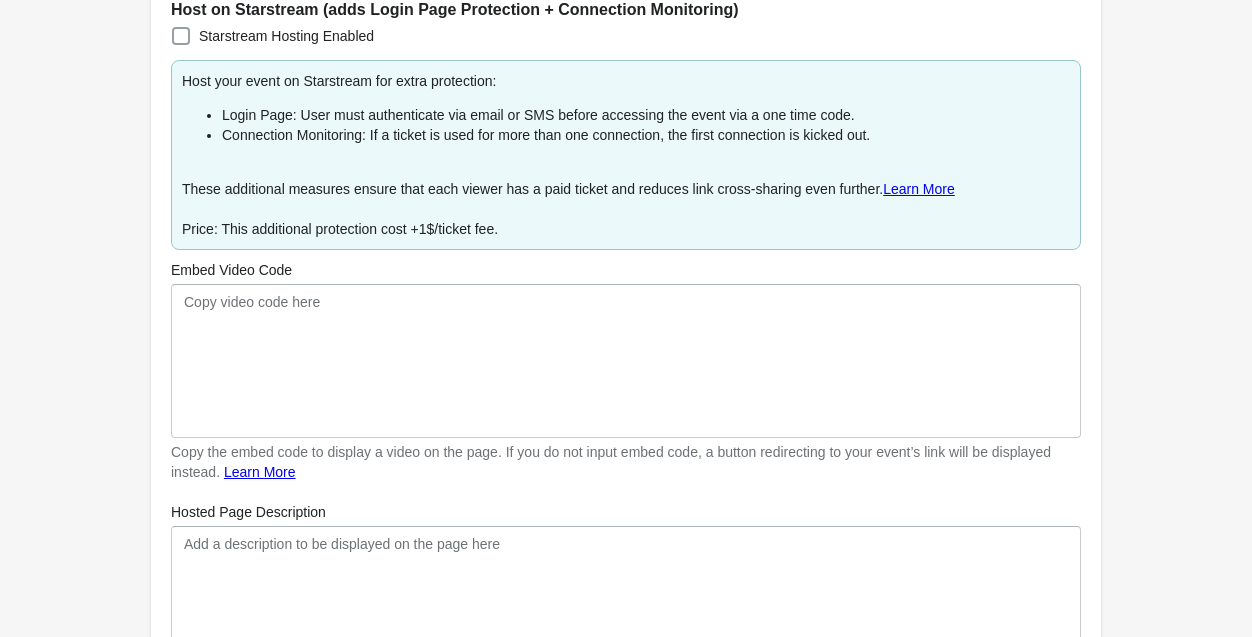checkbox on "false" 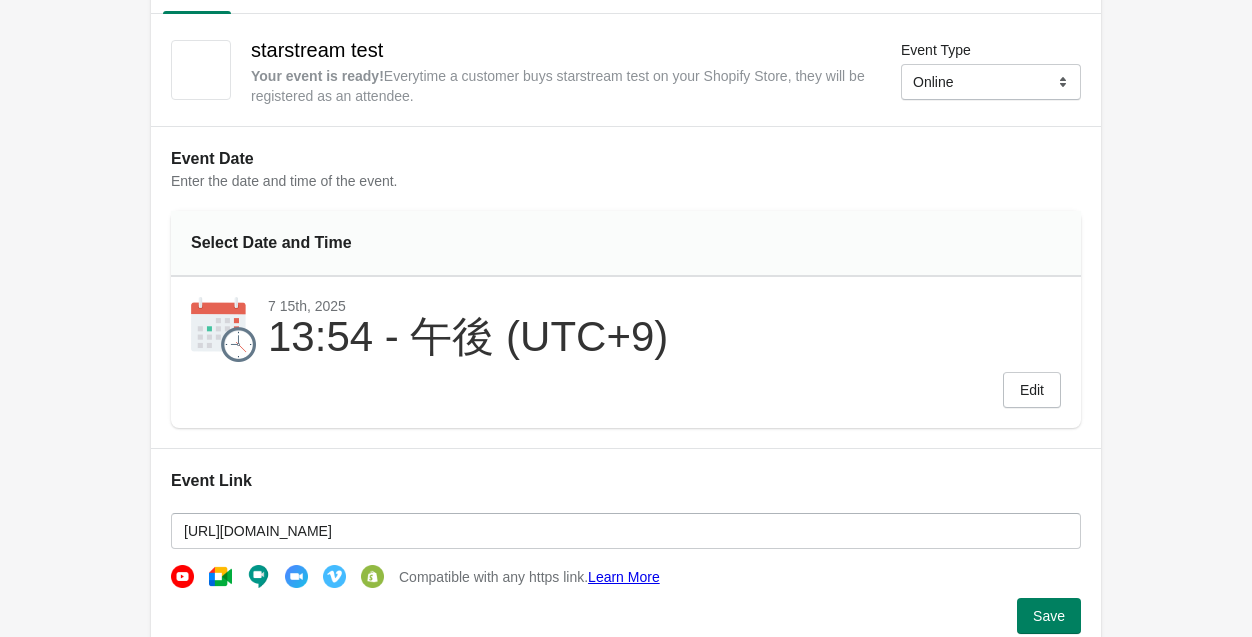 scroll, scrollTop: 0, scrollLeft: 0, axis: both 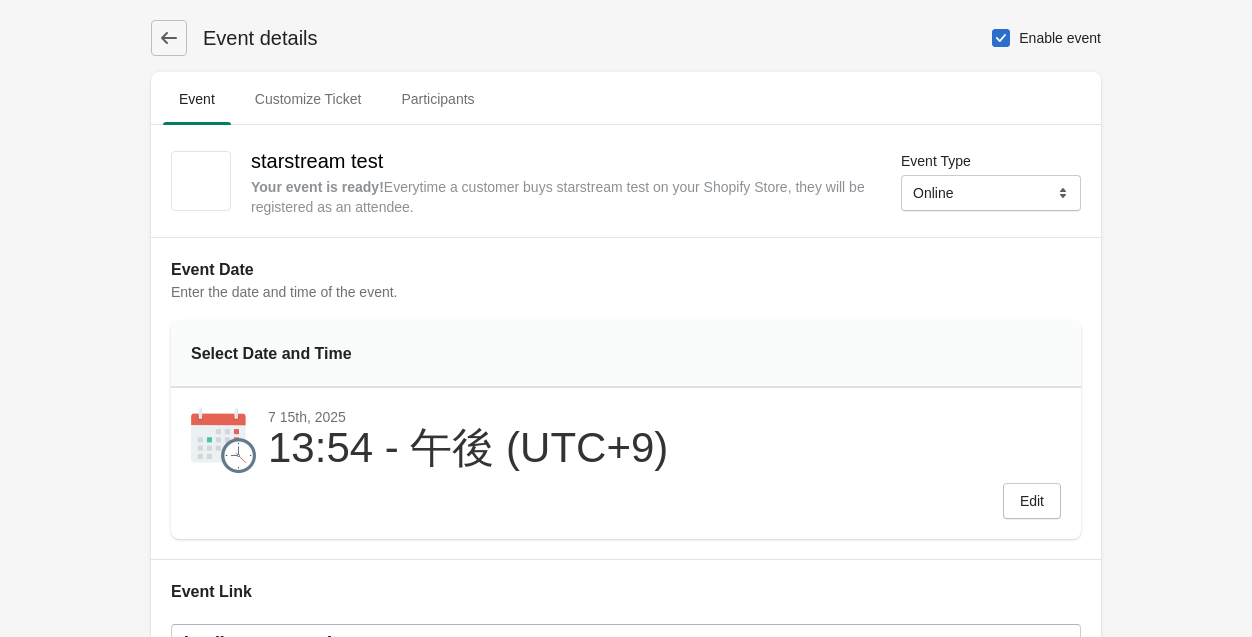 click at bounding box center [1001, 38] 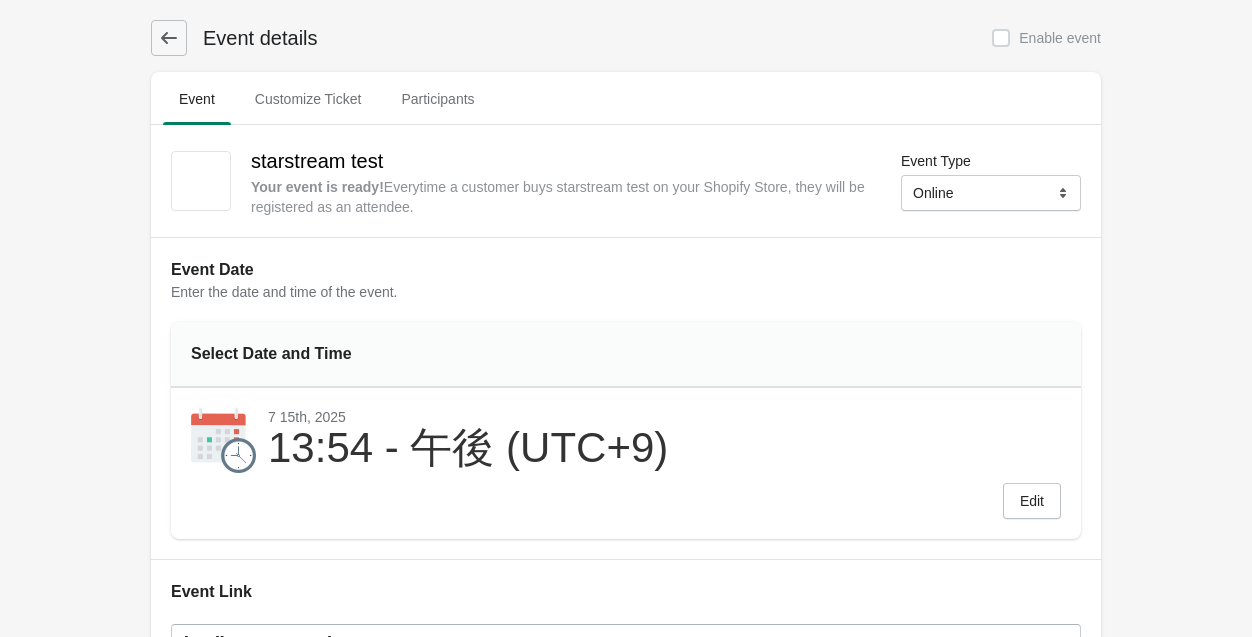 click at bounding box center [1001, 38] 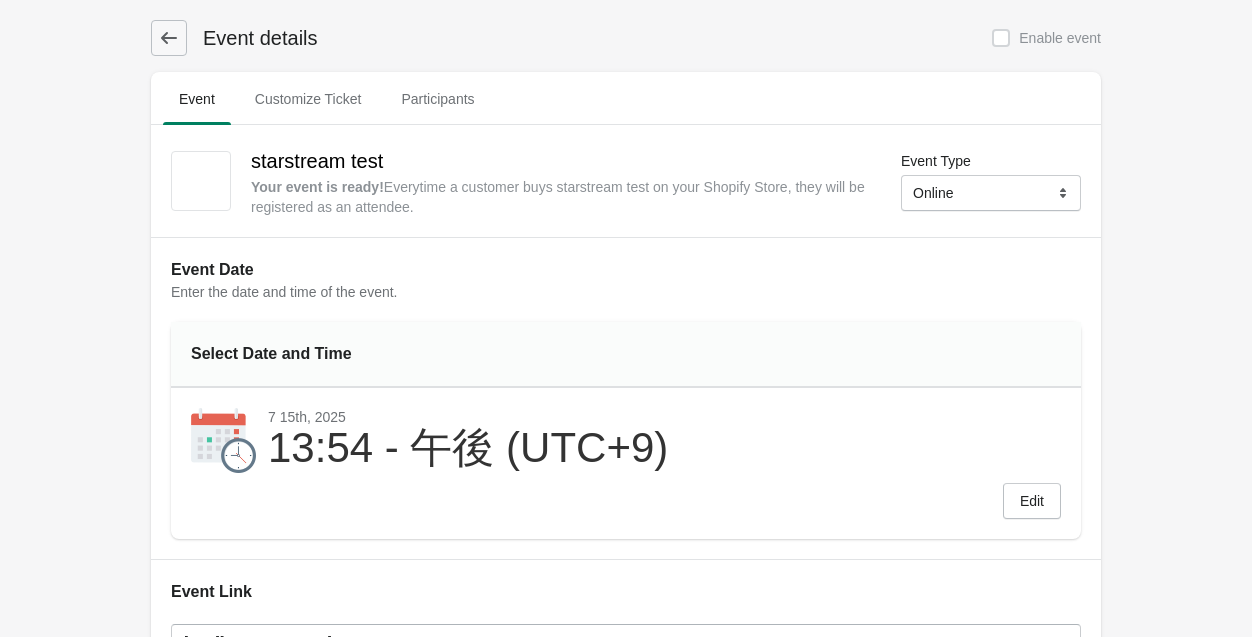 click on "Event details Enable event Event Customize Ticket Participants Event Customize Ticket Participants starstream test Your event is ready ! Everytime a customer buys starstream test on your Shopify Store, they will be registered as an attendee. Event Type Online Physical Online Event Date Enter the date and time of the event. Select Date and Time 7 15th, 2025 13:54 - 午後 (UTC+9) Edit Event Link [URL][DOMAIN_NAME] Compatible with any https link.  Learn More Save Host on Starstream (adds Login Page Protection + Connection Monitoring) Enable Starstream Hosting Actions Send a test ticket Submit [EMAIL_ADDRESS][DOMAIN_NAME] You can also buy a ticket at checkout for free with: [EMAIL_ADDRESS][DOMAIN_NAME] Send test ticket (Free) Customize Ticket Customize the look and feel of your ticket to match your branding. Open "Customize Ticket" tab Send replay of the event The event has not ended. "Send Replay" is disabled. Customize Replay Email & SMS Send Replay Add ticket manually By Email Submit Add" at bounding box center [616, 1608] 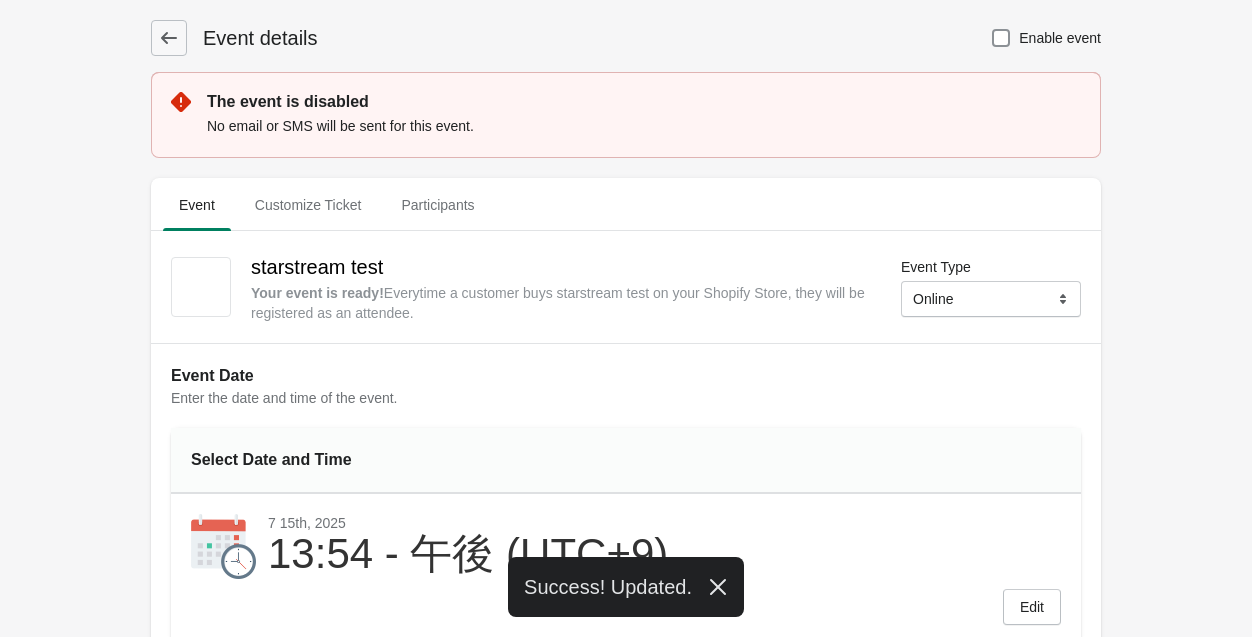 click on "Event details" at bounding box center [252, 38] 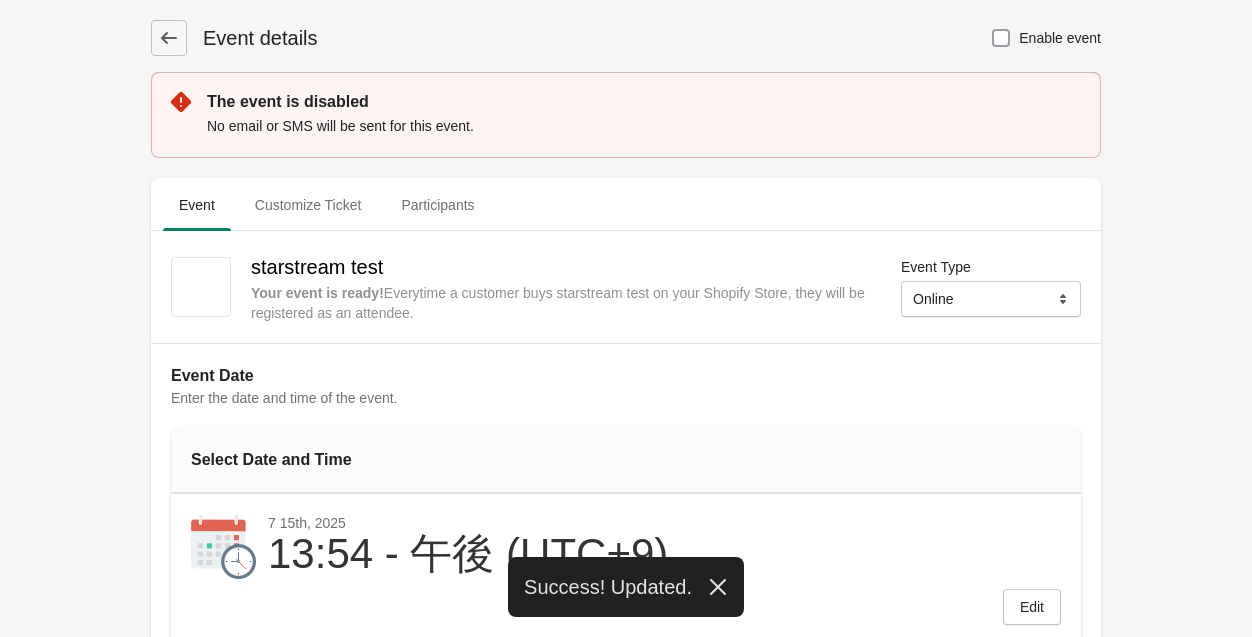 click at bounding box center [1001, 38] 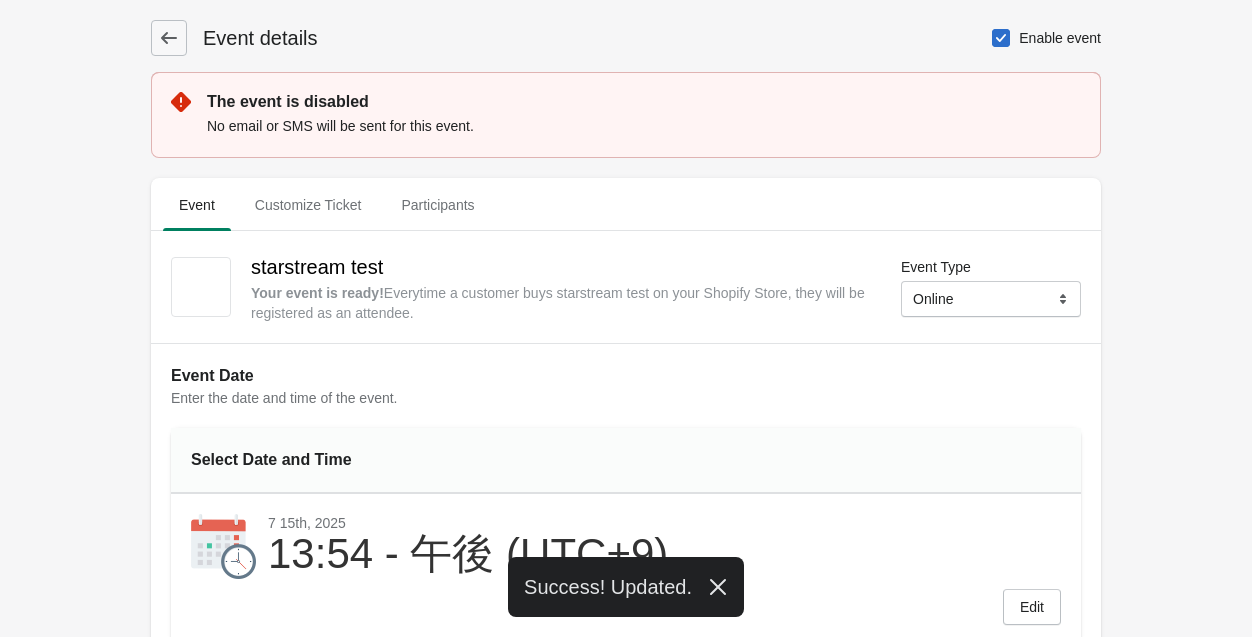 checkbox on "true" 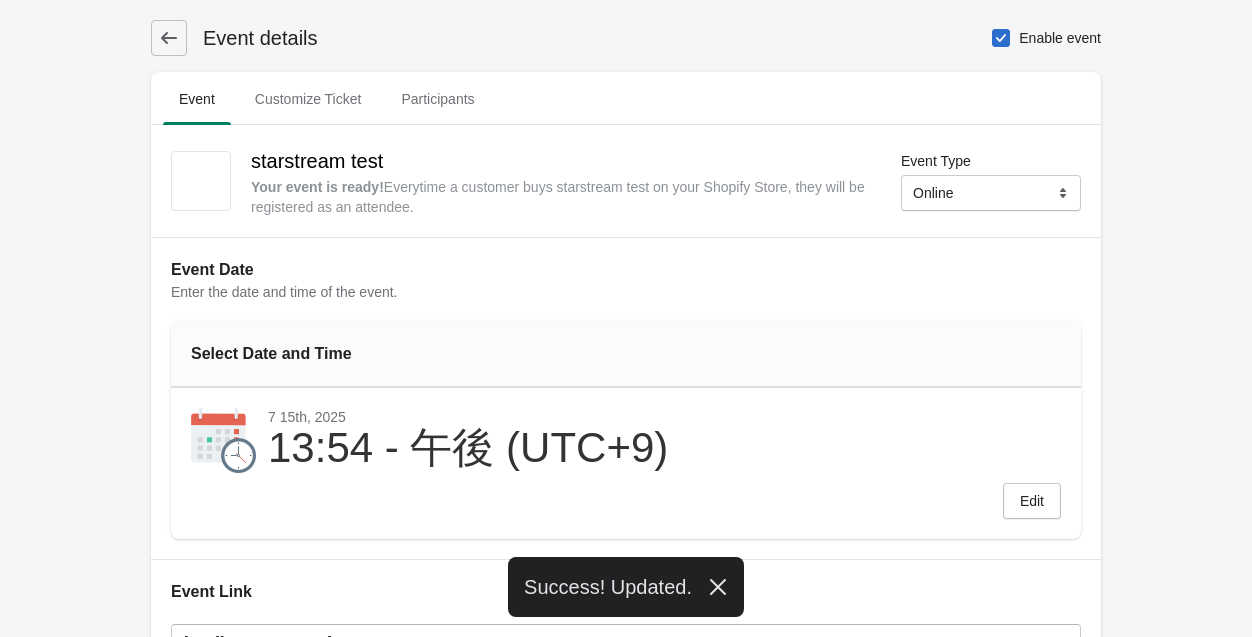 click 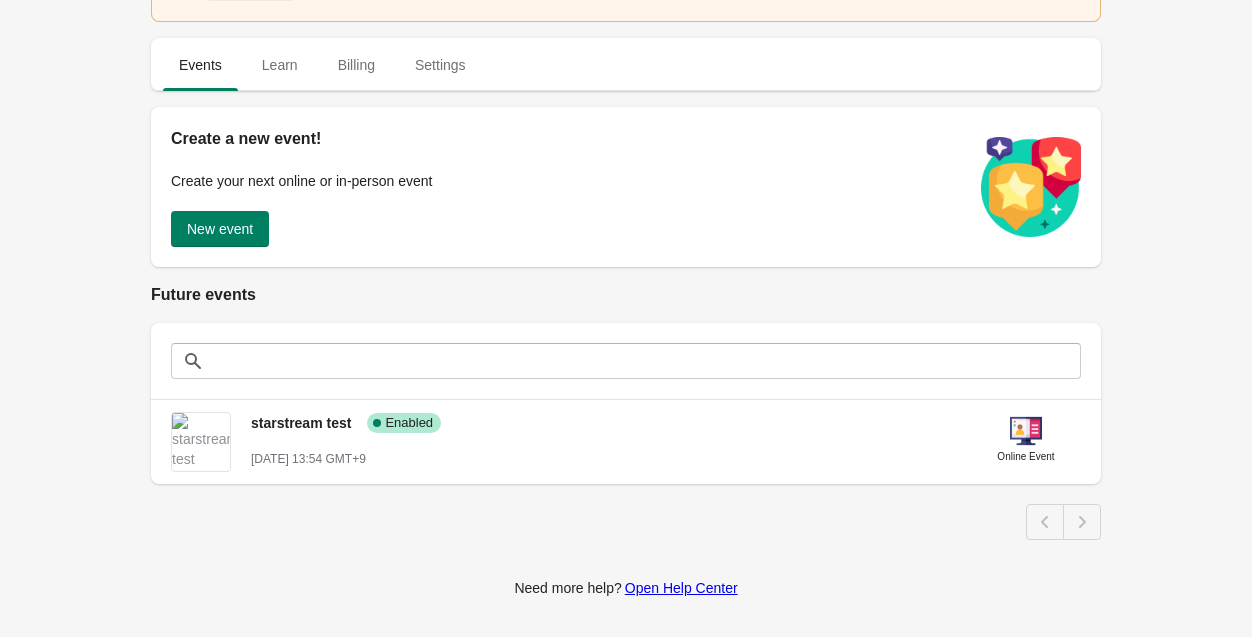 scroll, scrollTop: 192, scrollLeft: 0, axis: vertical 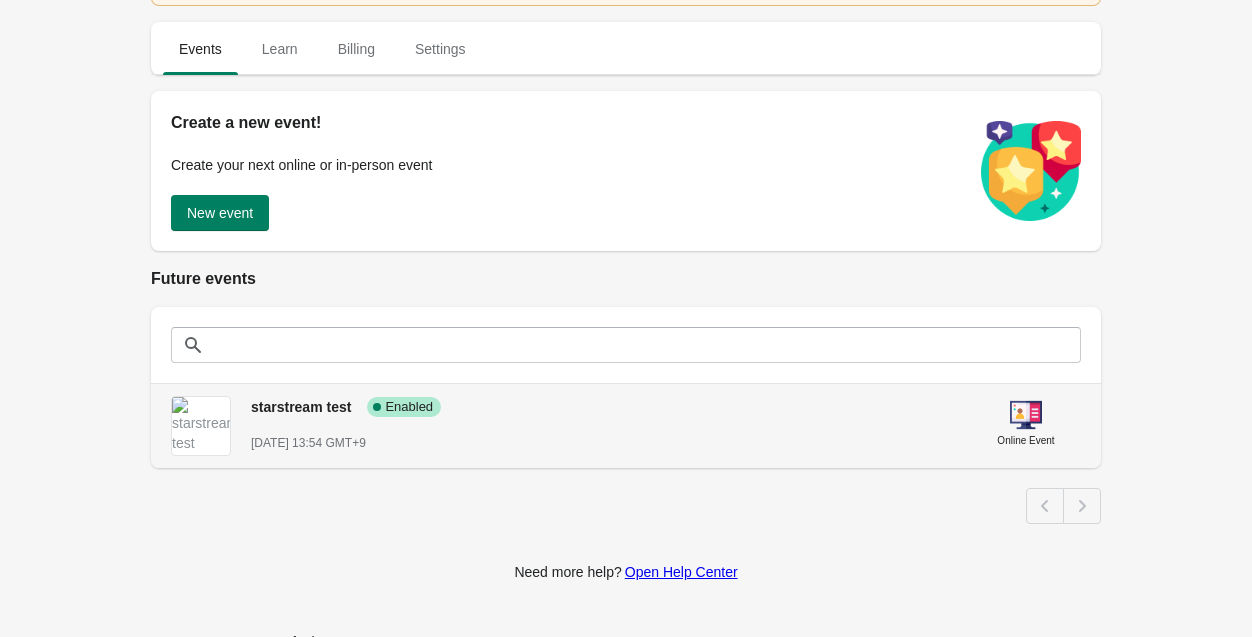 click on "starstream test Success Complete Enabled [DATE] 13:54 GMT+9 Online Event" at bounding box center (626, 426) 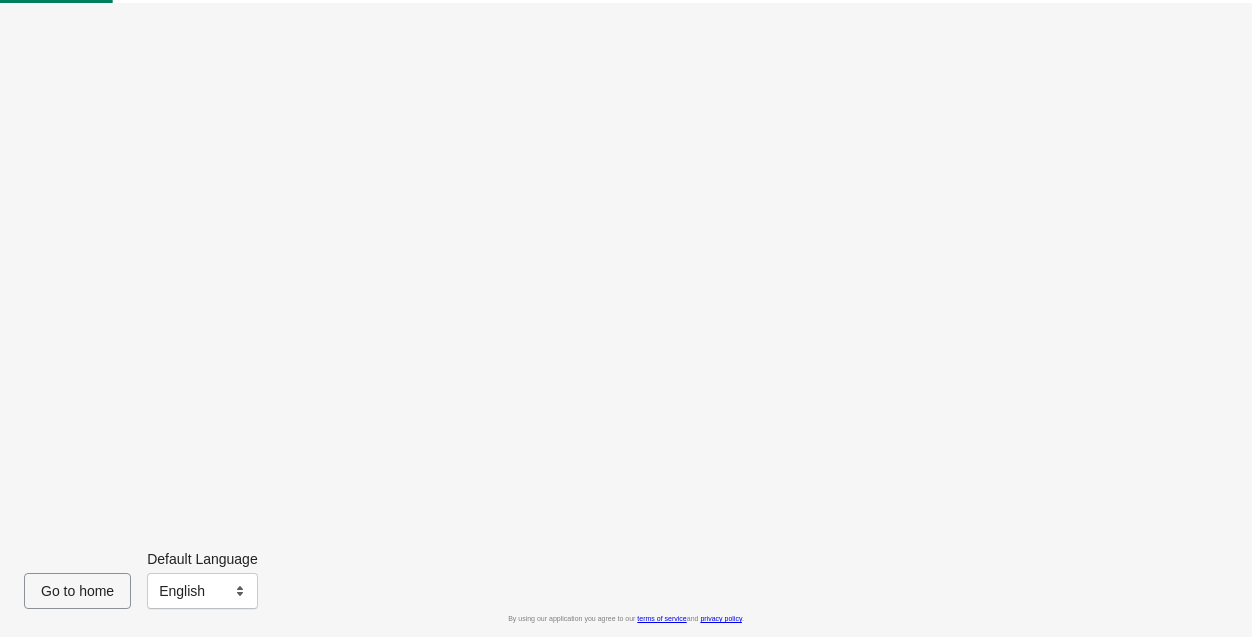 scroll, scrollTop: 0, scrollLeft: 0, axis: both 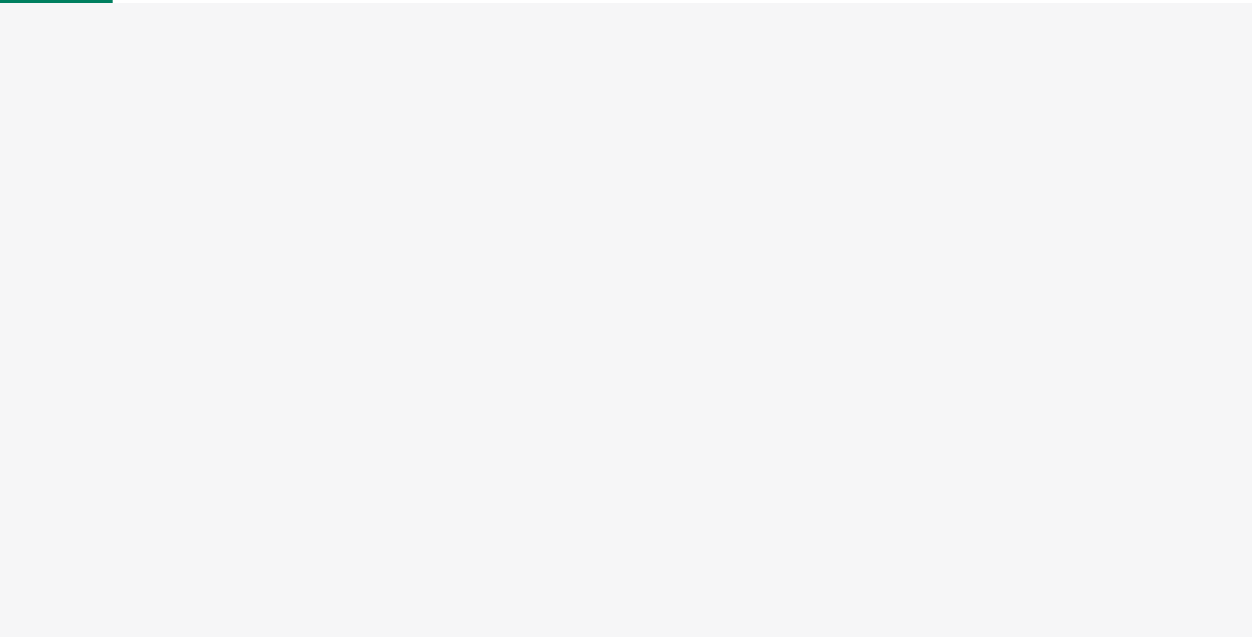 select on "US" 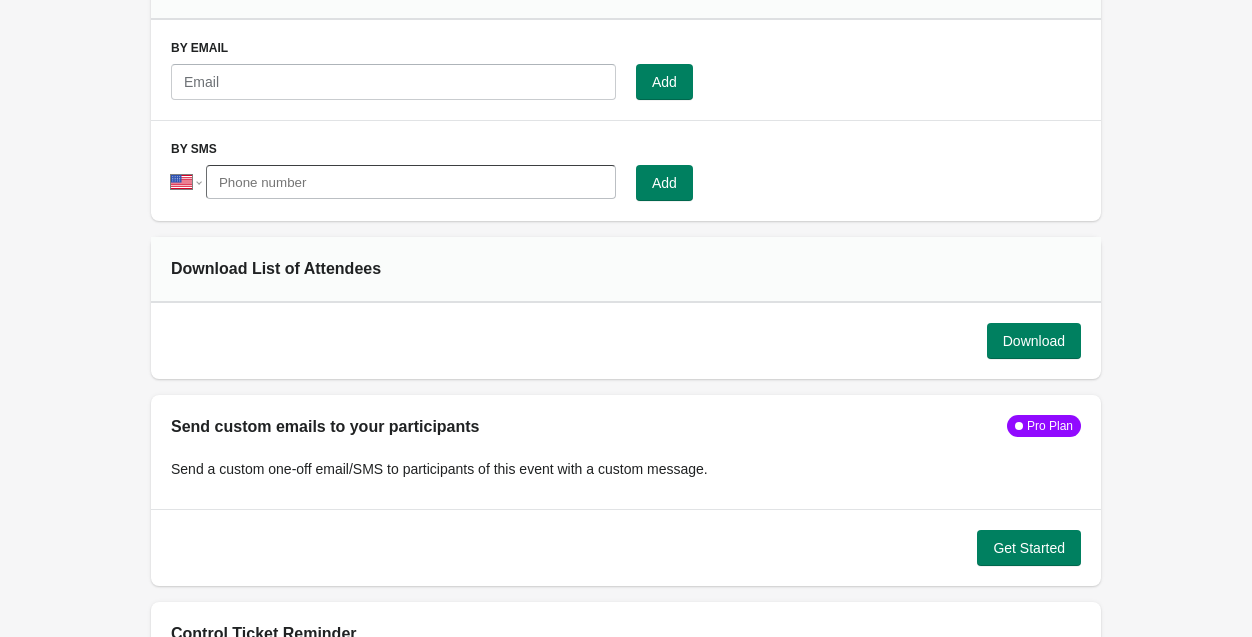 scroll, scrollTop: 1609, scrollLeft: 0, axis: vertical 